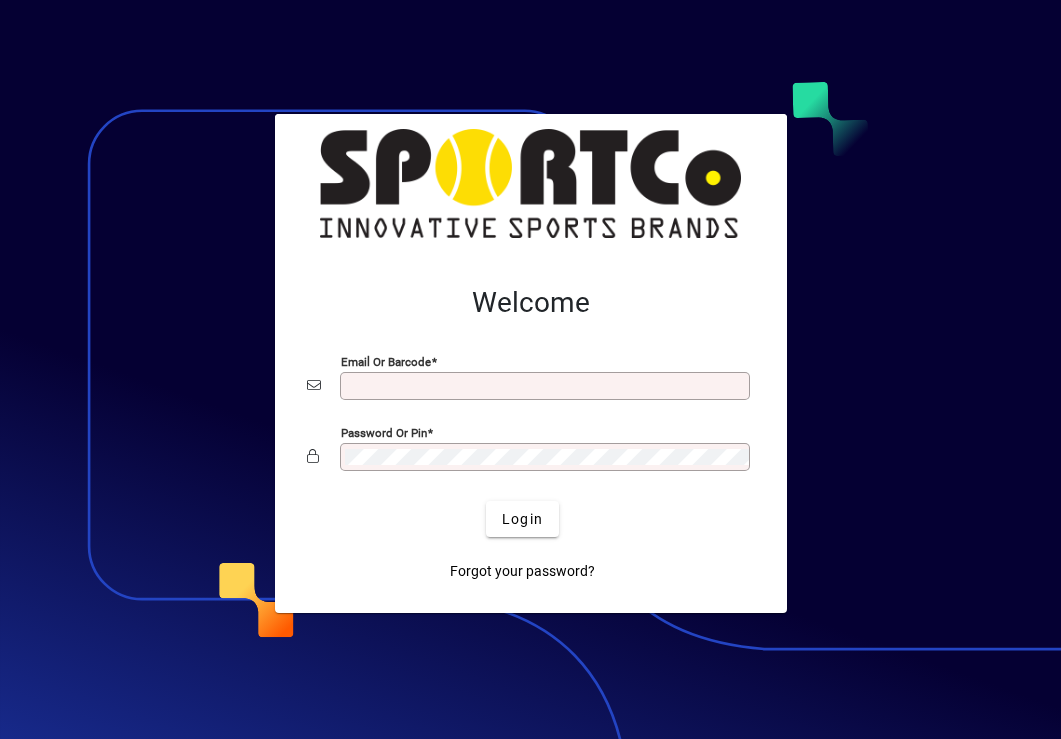 scroll, scrollTop: 0, scrollLeft: 0, axis: both 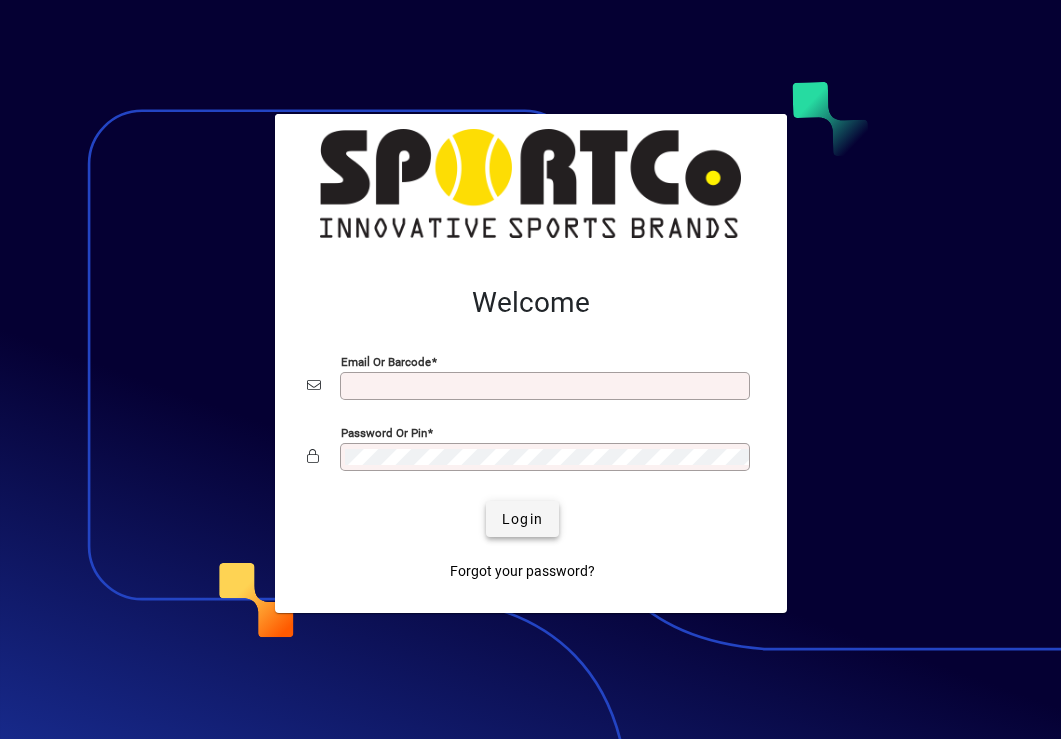 type on "**********" 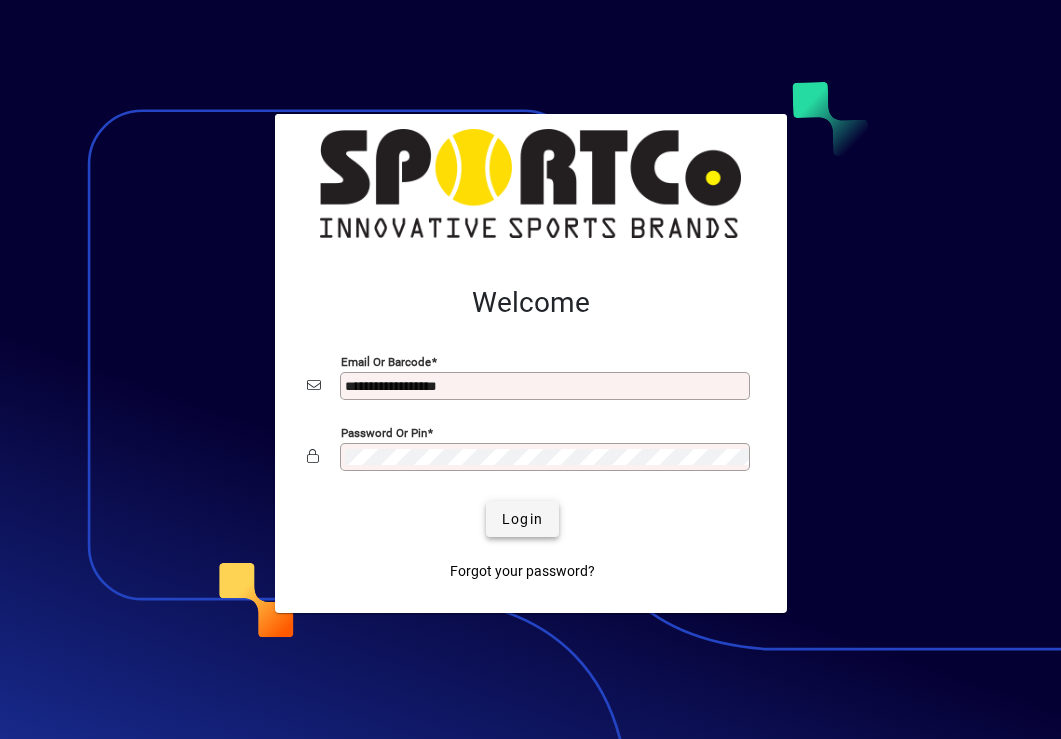 click on "Login" 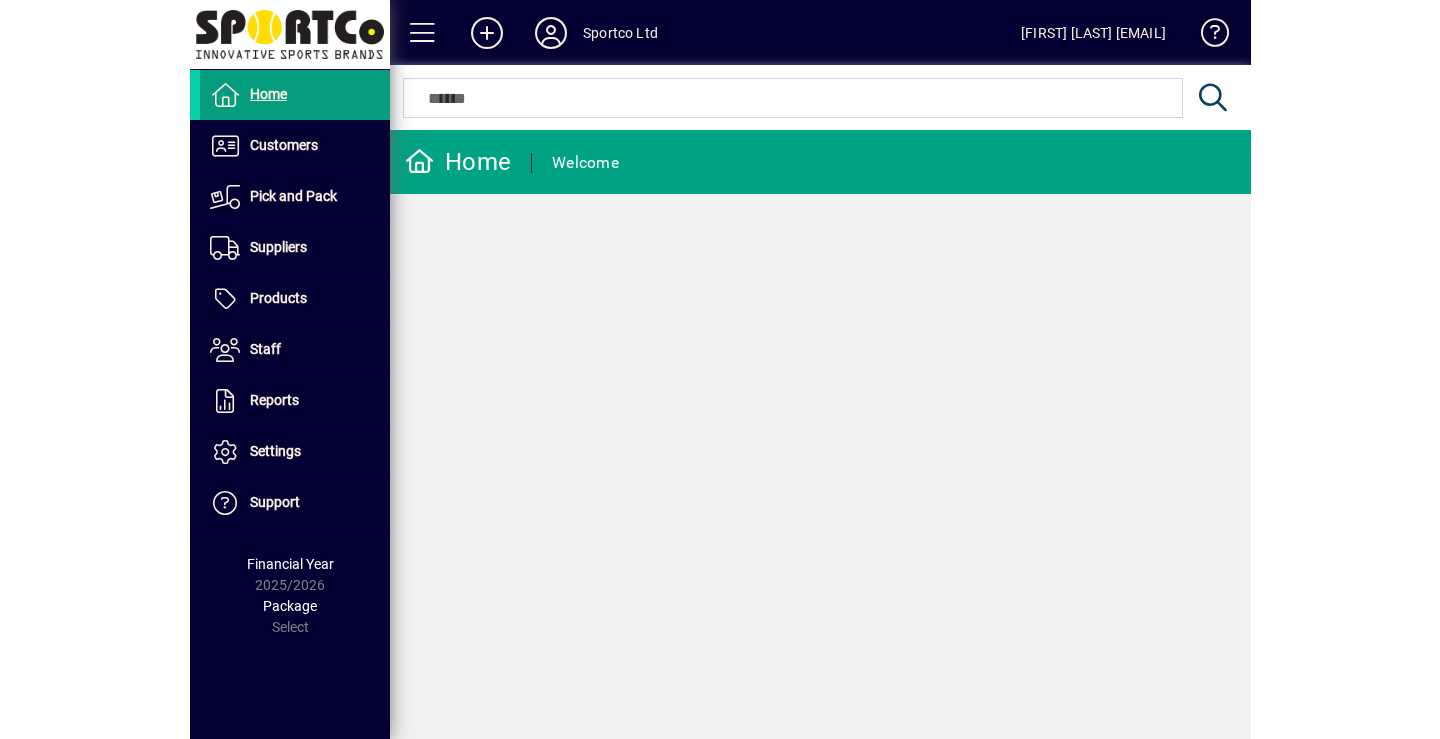 scroll, scrollTop: 0, scrollLeft: 0, axis: both 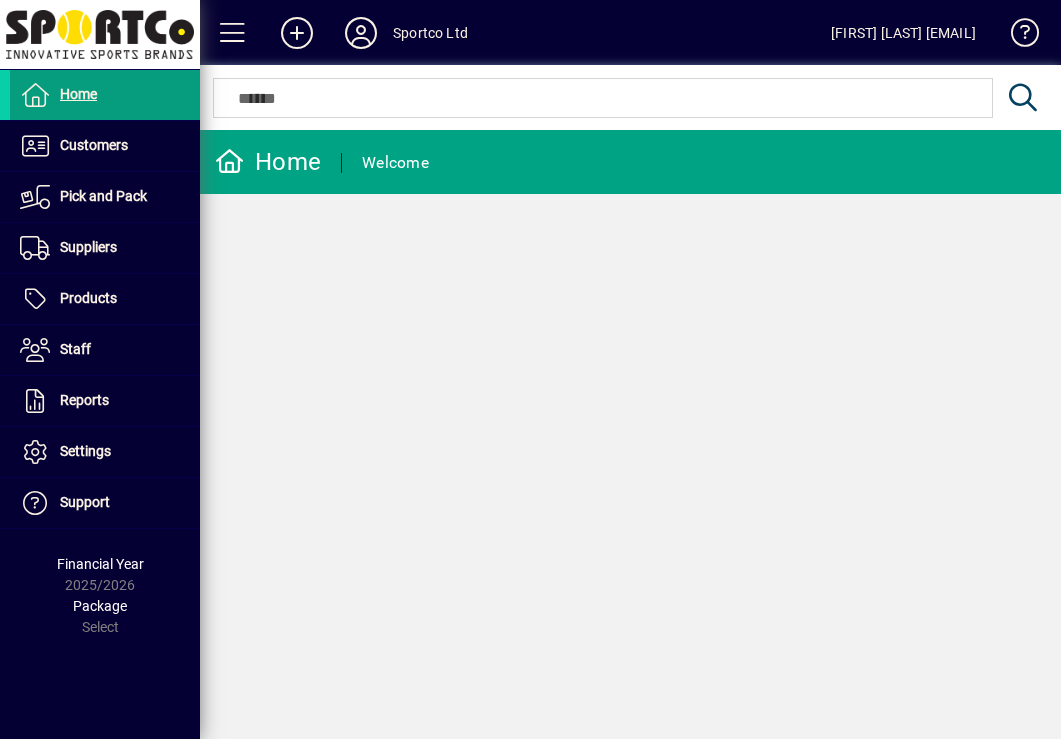 click on "Home  Welcome" 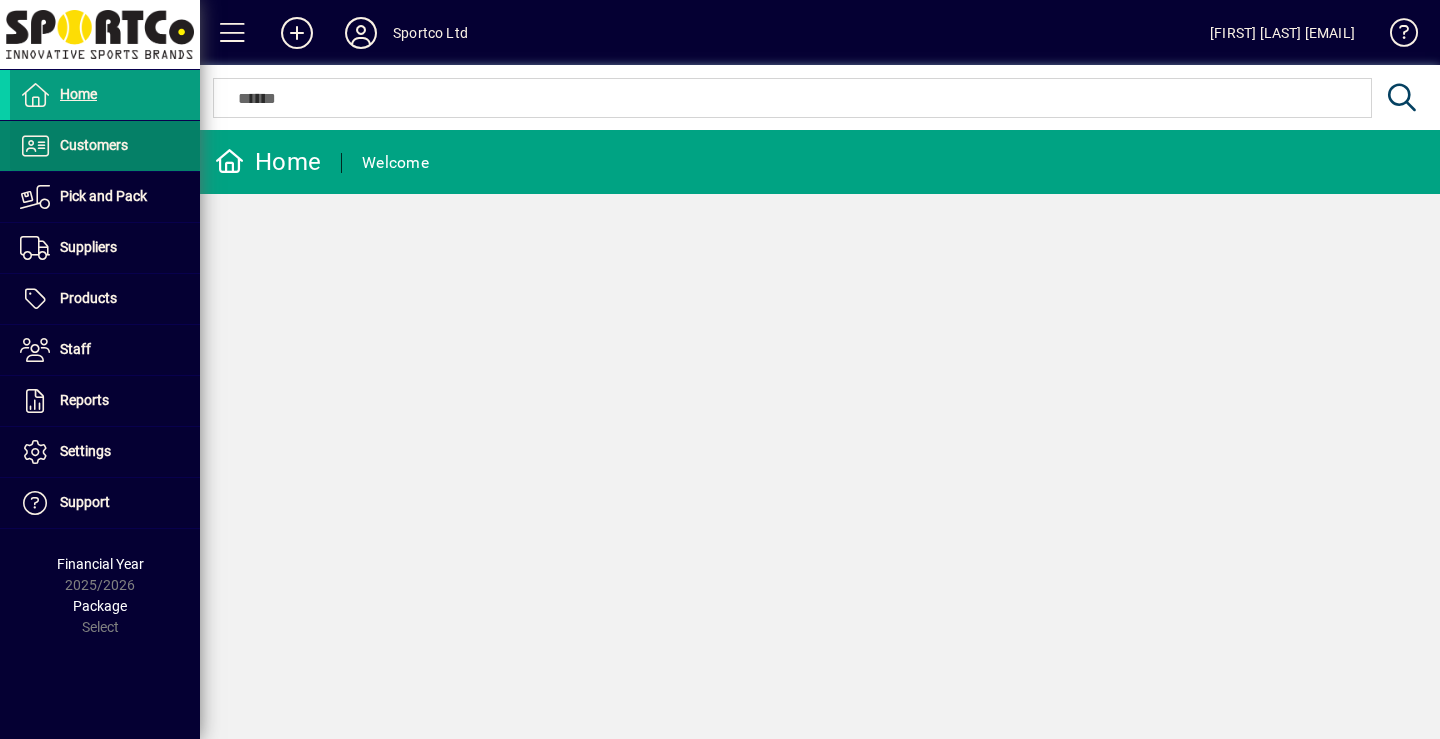 click on "Customers" at bounding box center [94, 145] 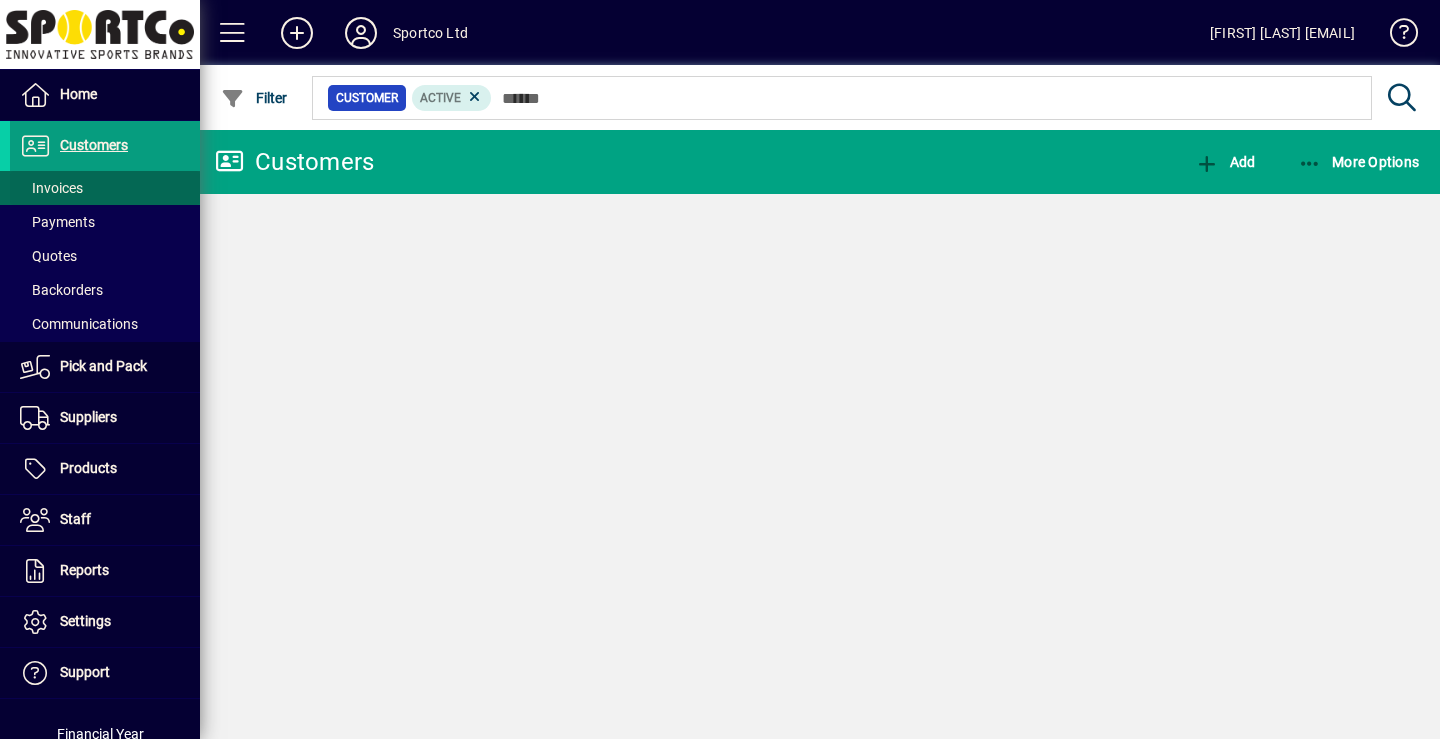 click on "Invoices" at bounding box center (51, 188) 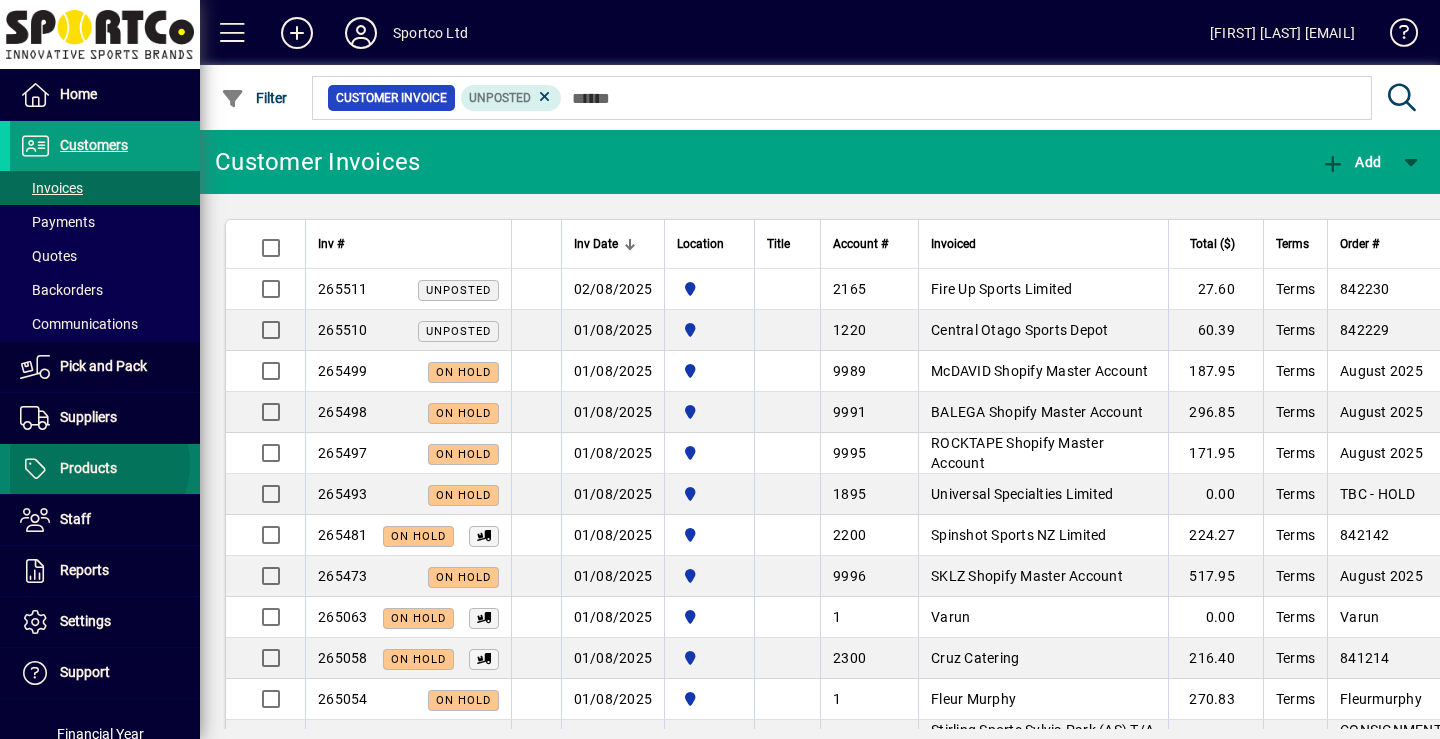 click on "Products" at bounding box center (88, 468) 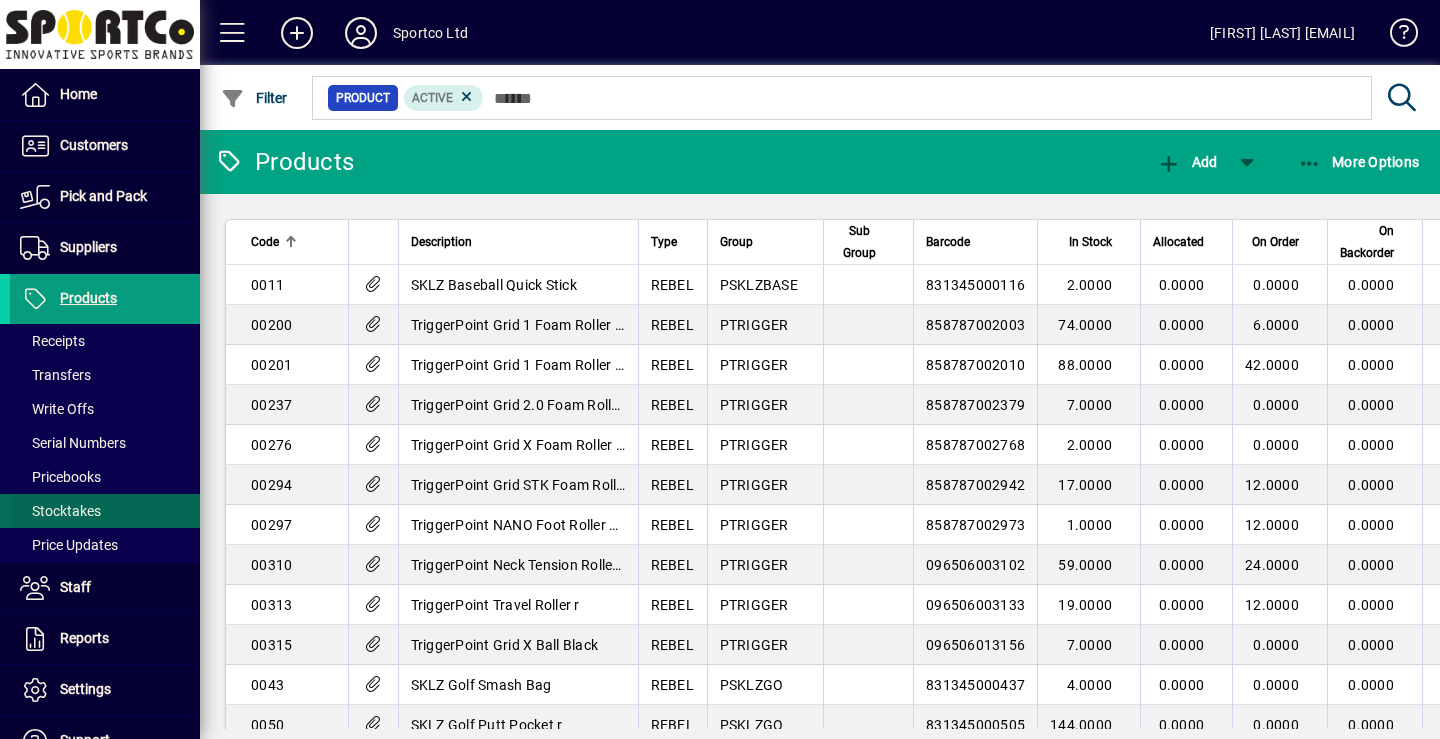 click on "Stocktakes" at bounding box center (60, 511) 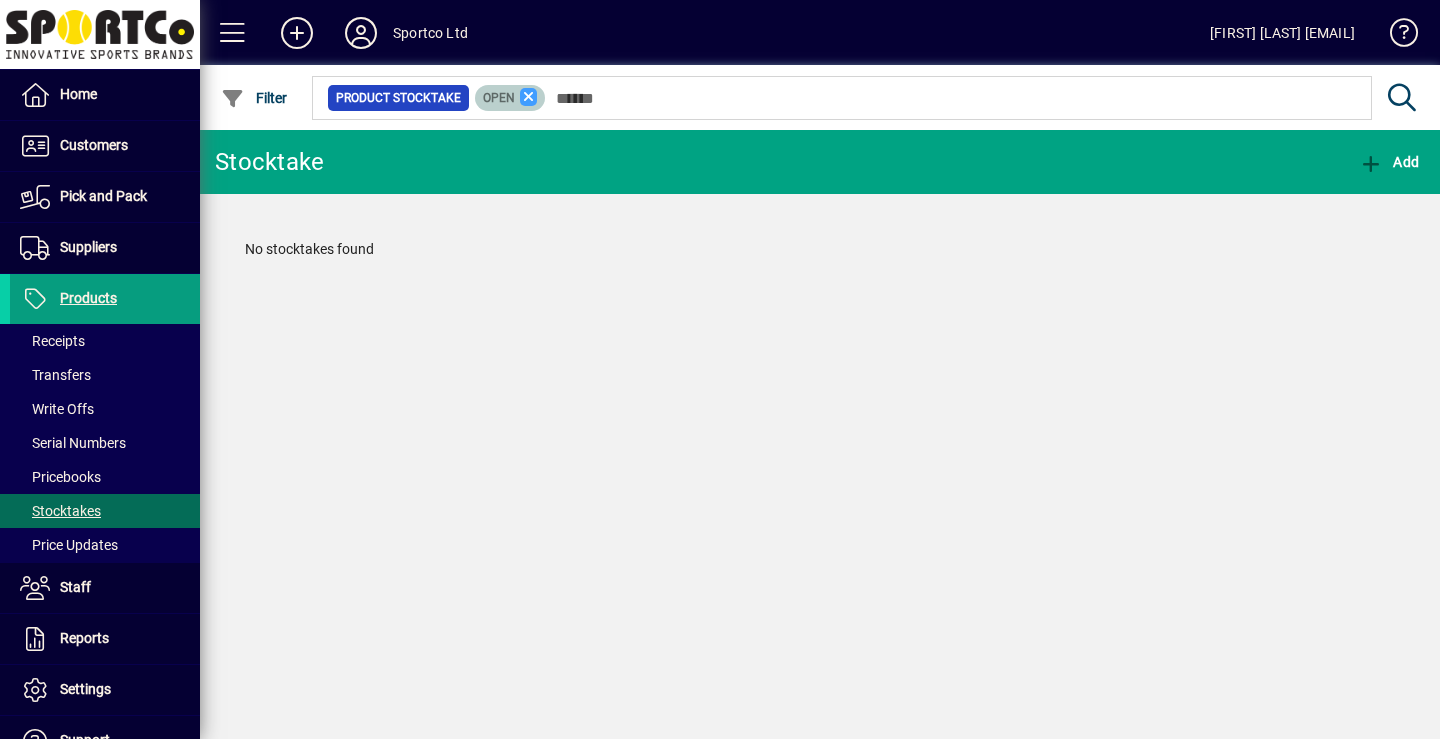 click at bounding box center (529, 97) 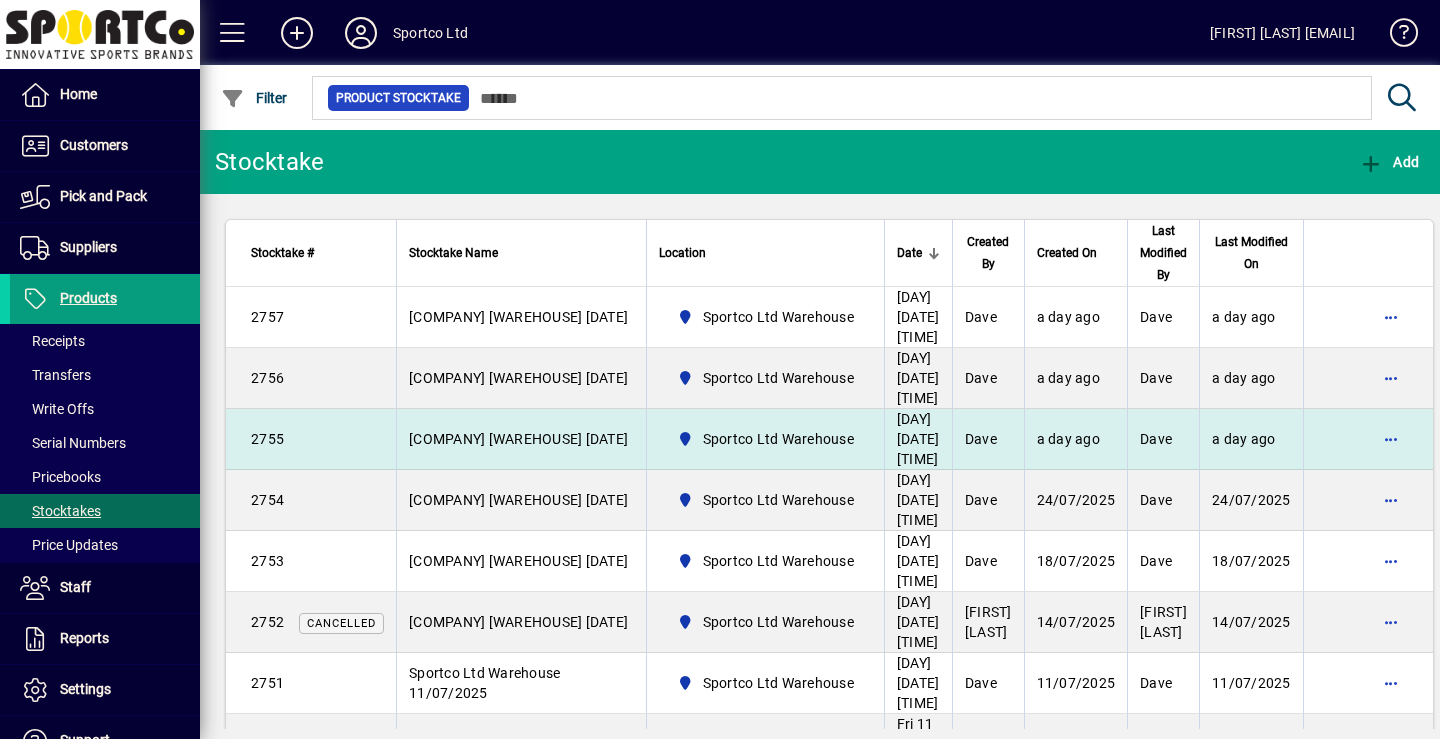 click on "[COMPANY] [WAREHOUSE] [DATE]" at bounding box center [518, 439] 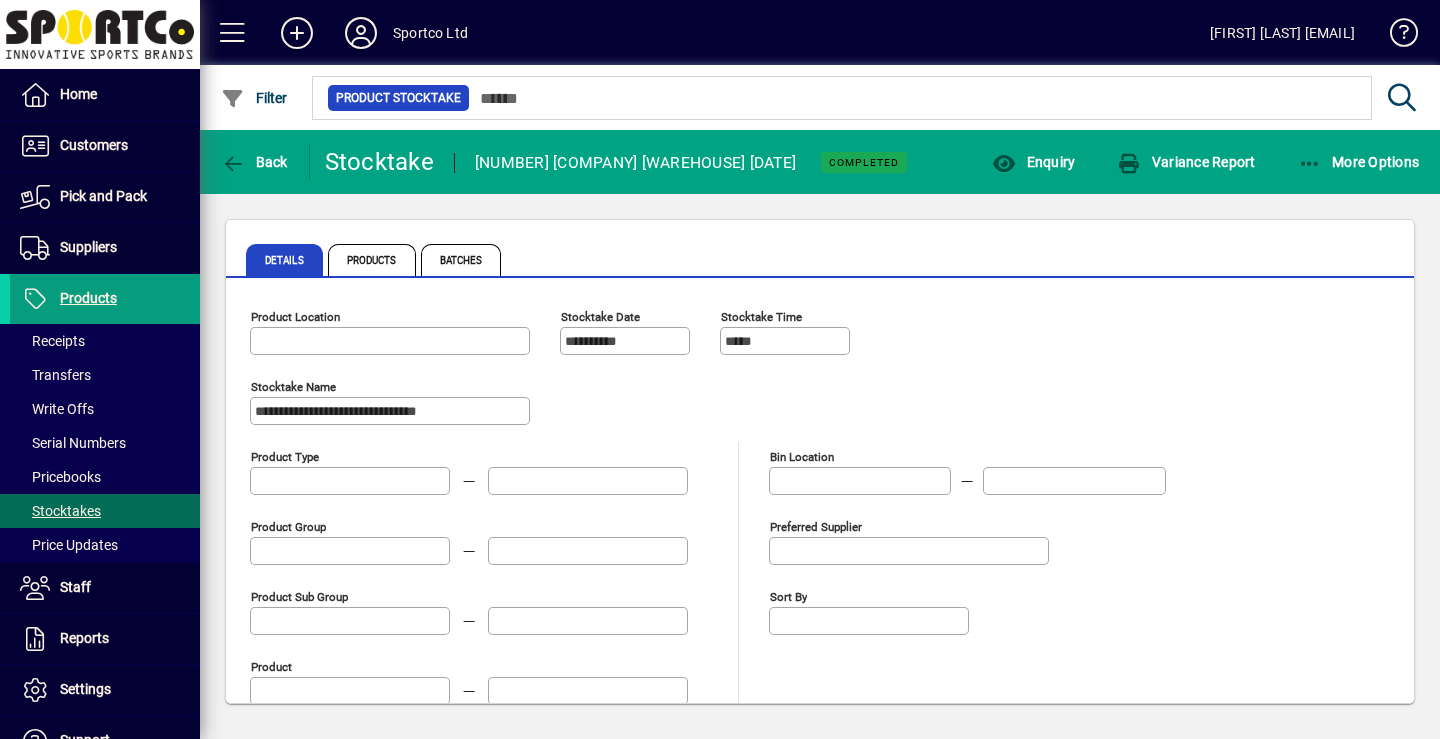 type on "**********" 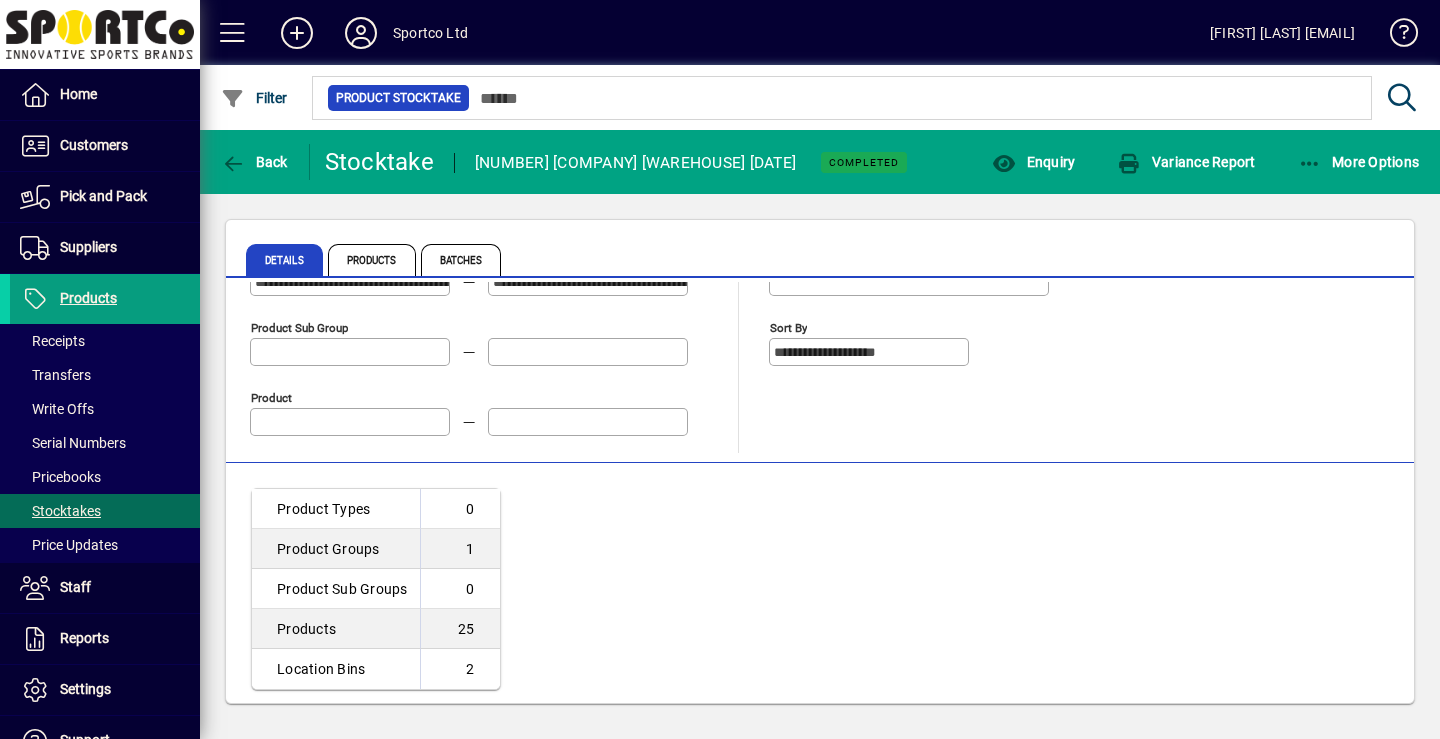 scroll, scrollTop: 281, scrollLeft: 0, axis: vertical 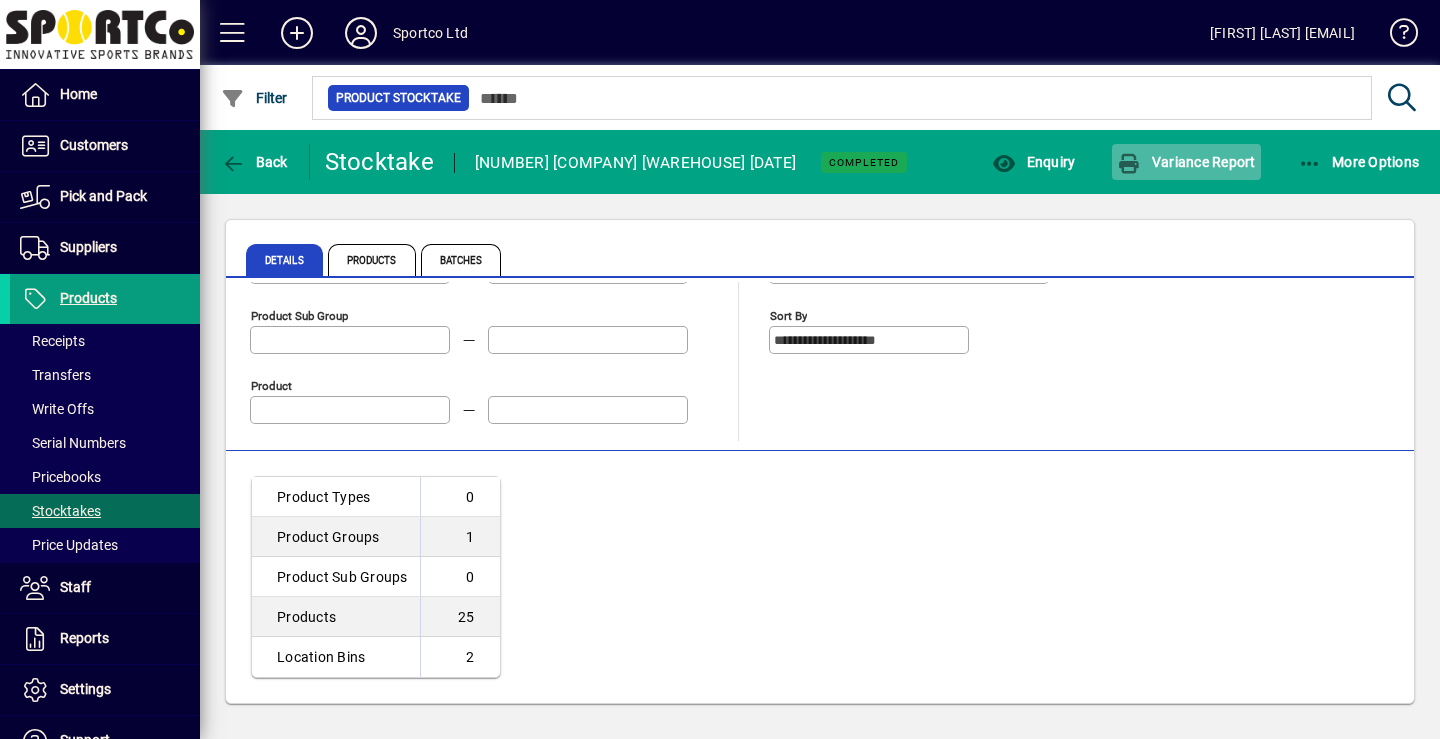 click on "Variance Report" 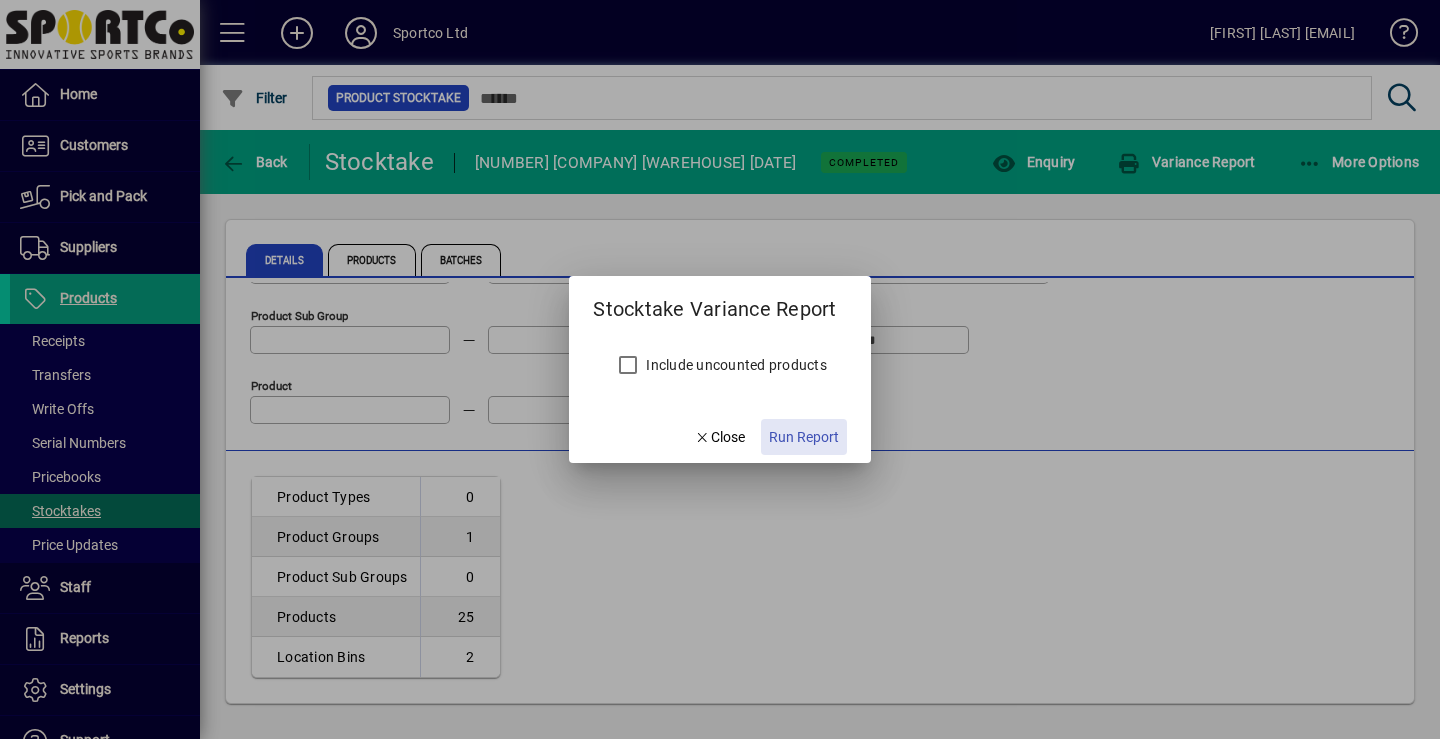 click on "Run Report" 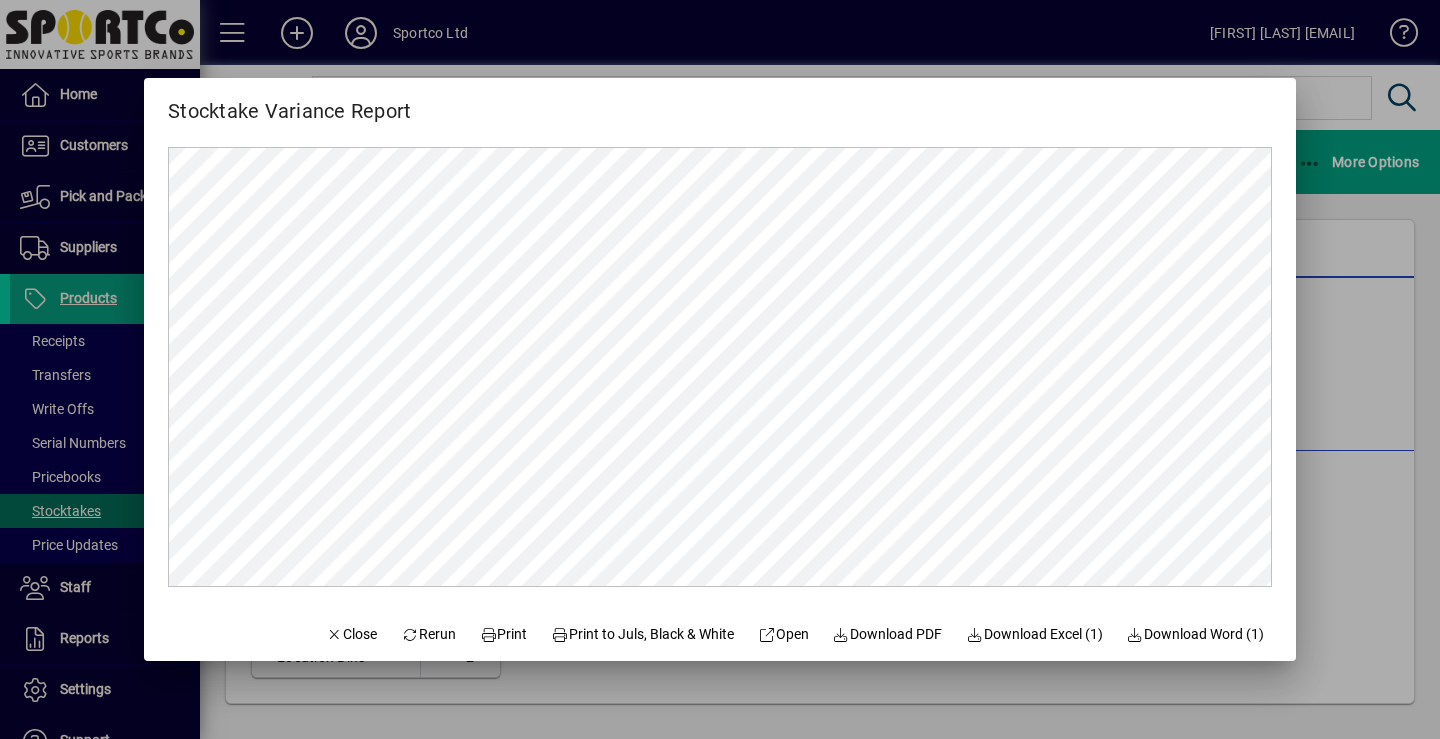 scroll, scrollTop: 0, scrollLeft: 0, axis: both 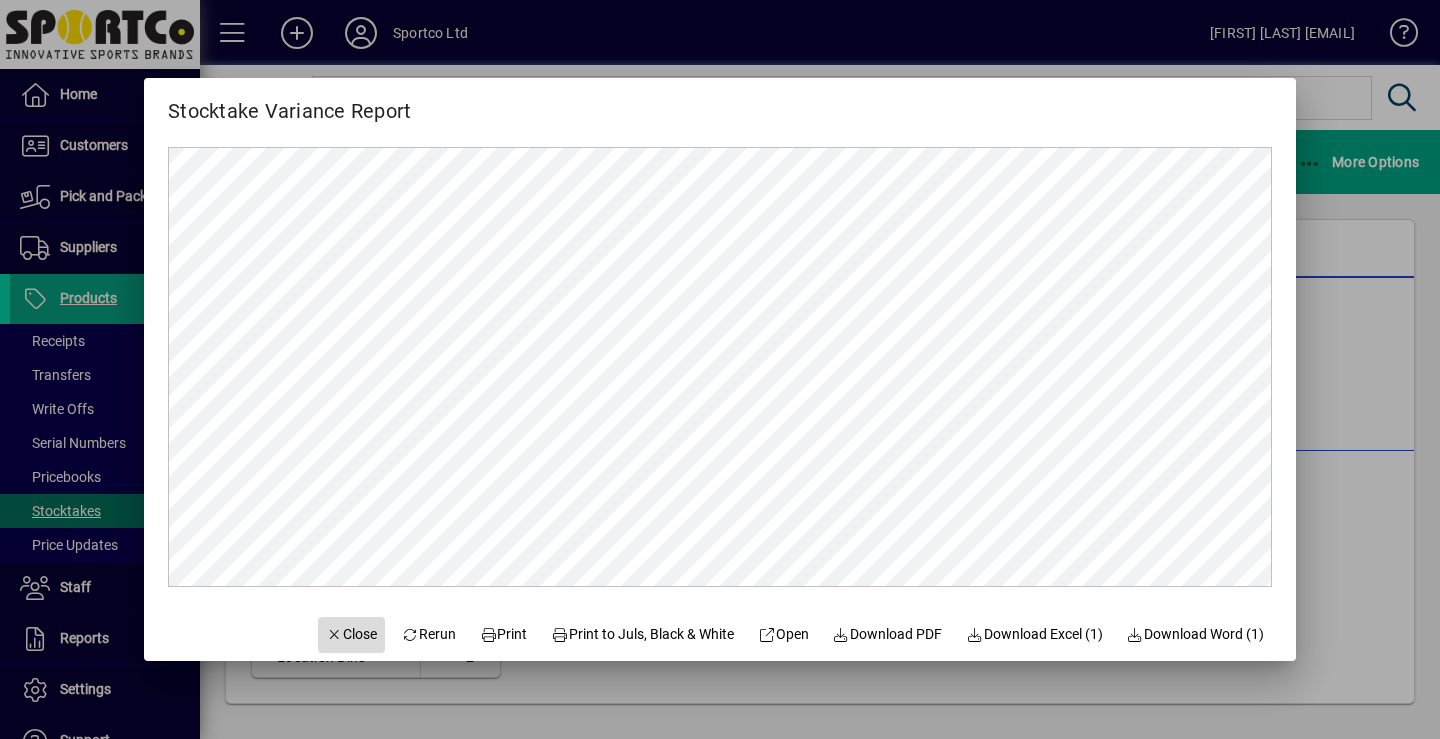 click on "Close" 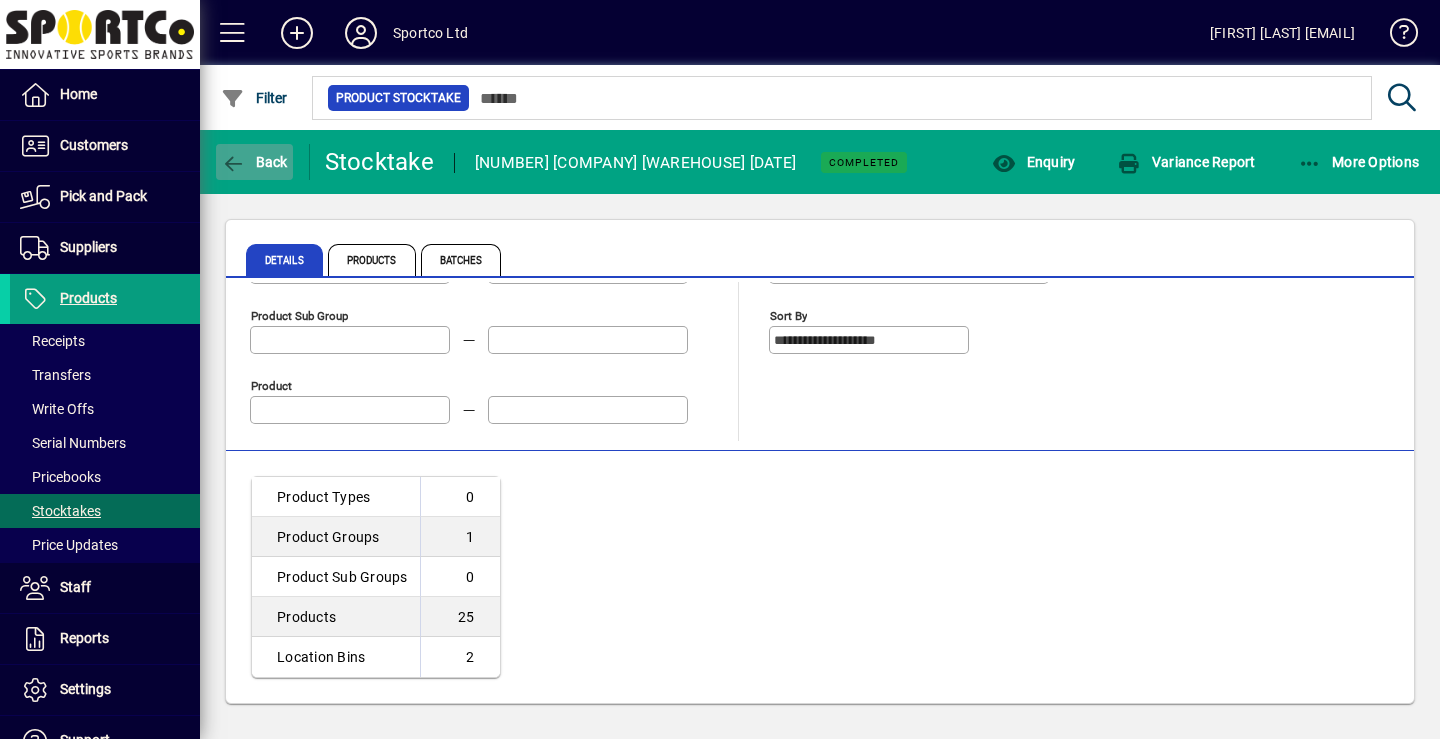 click on "Back" 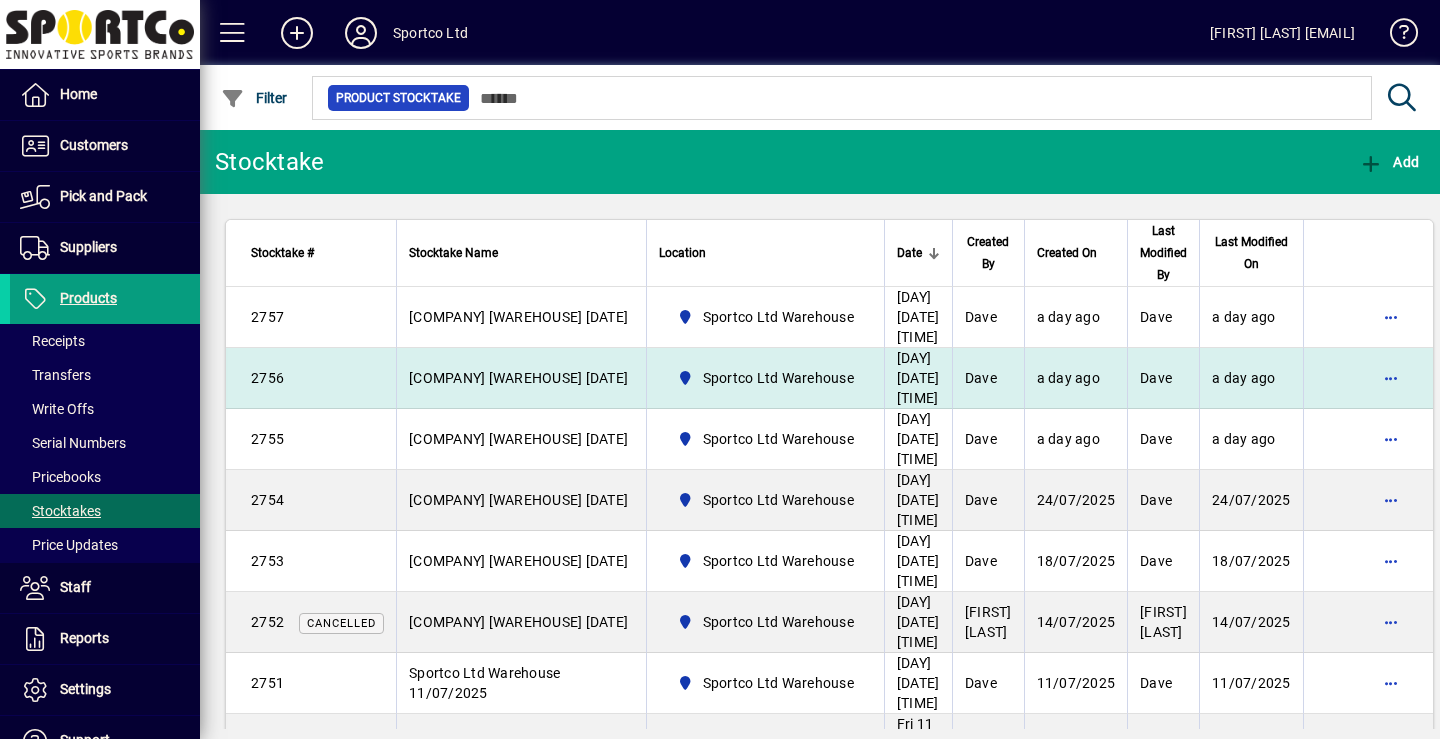 click on "Sportco Ltd Warehouse" at bounding box center (778, 378) 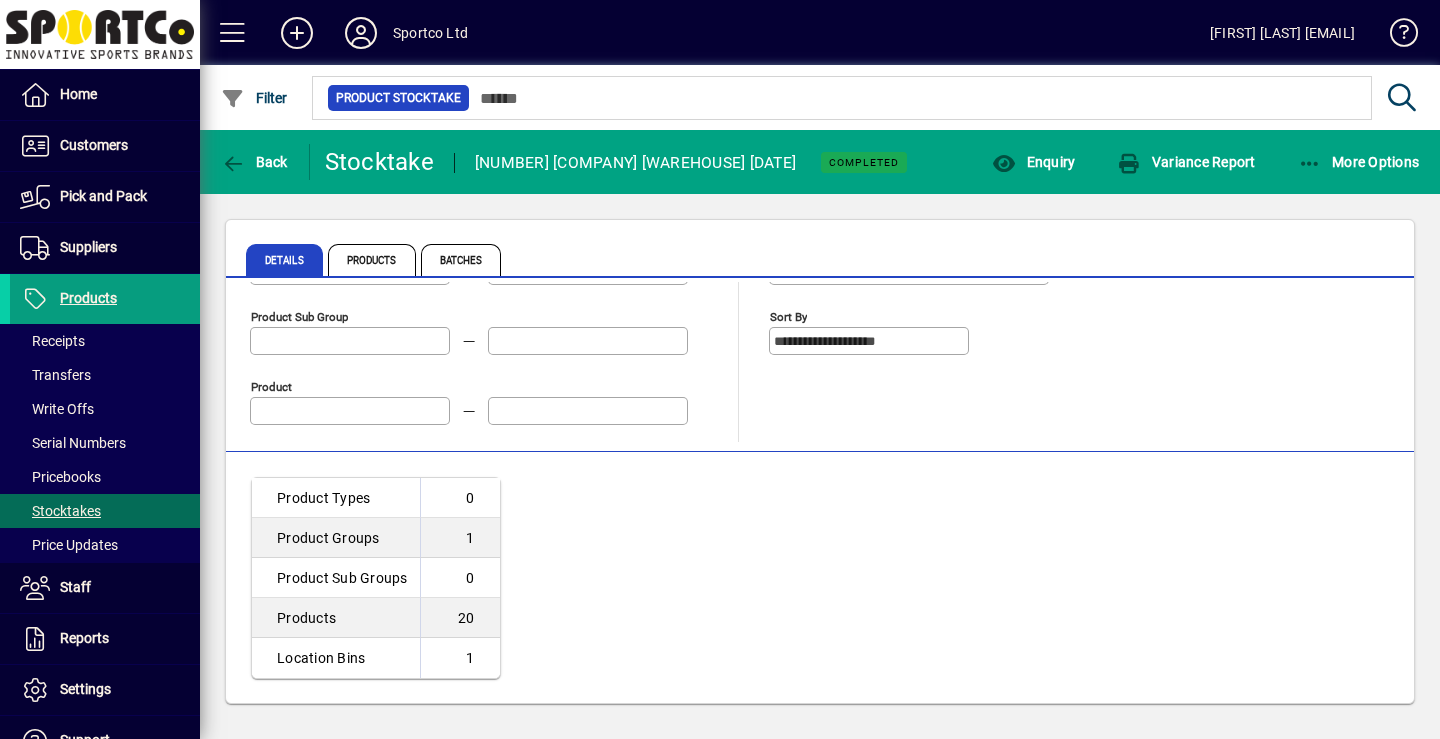 scroll, scrollTop: 281, scrollLeft: 0, axis: vertical 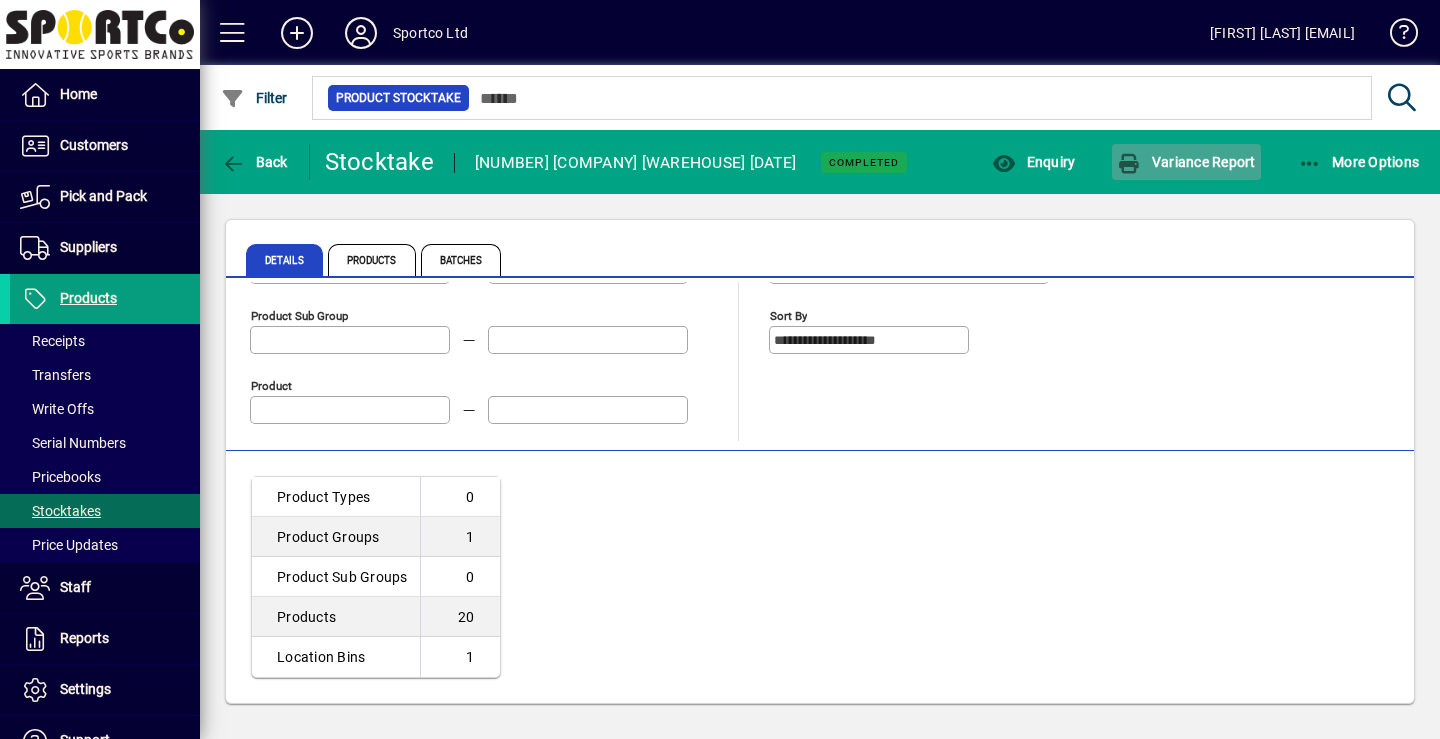 click on "Variance Report" 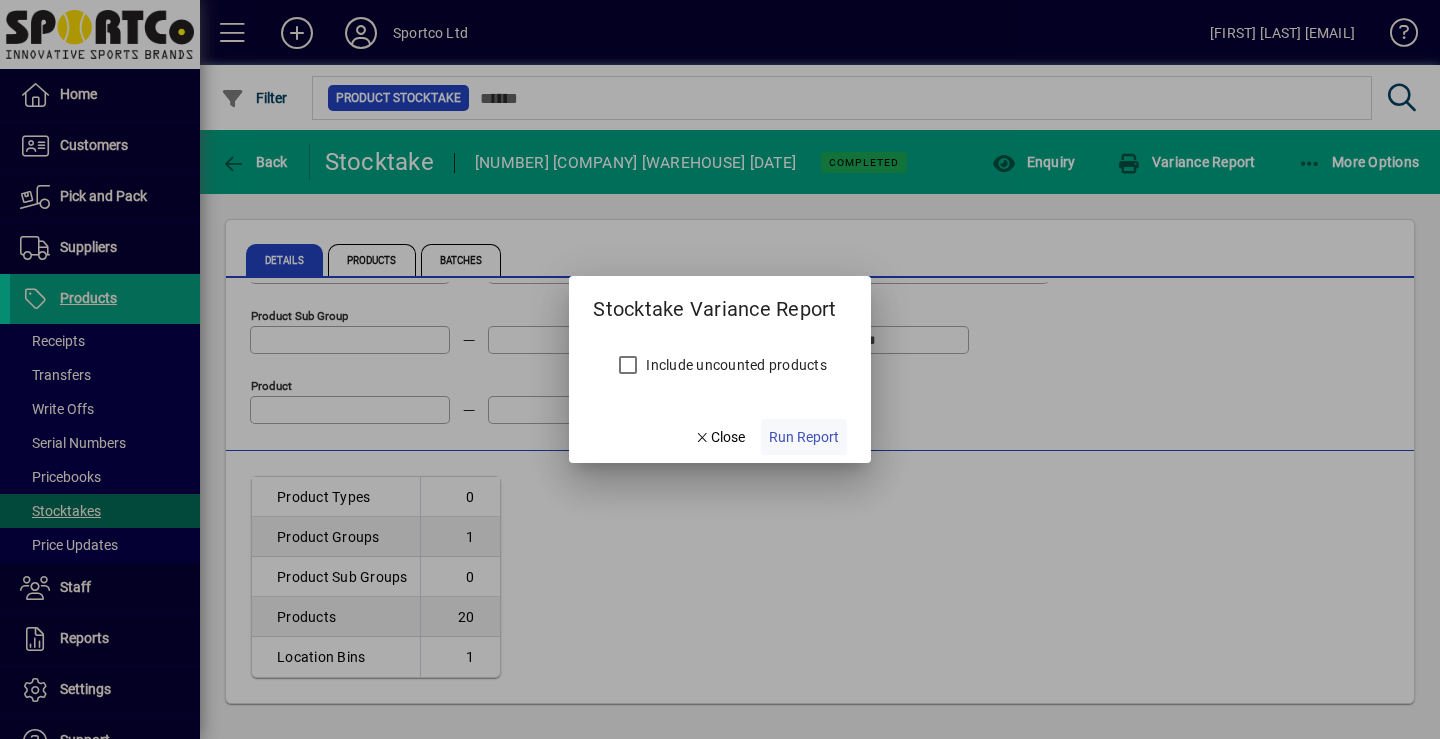 click on "Run Report" 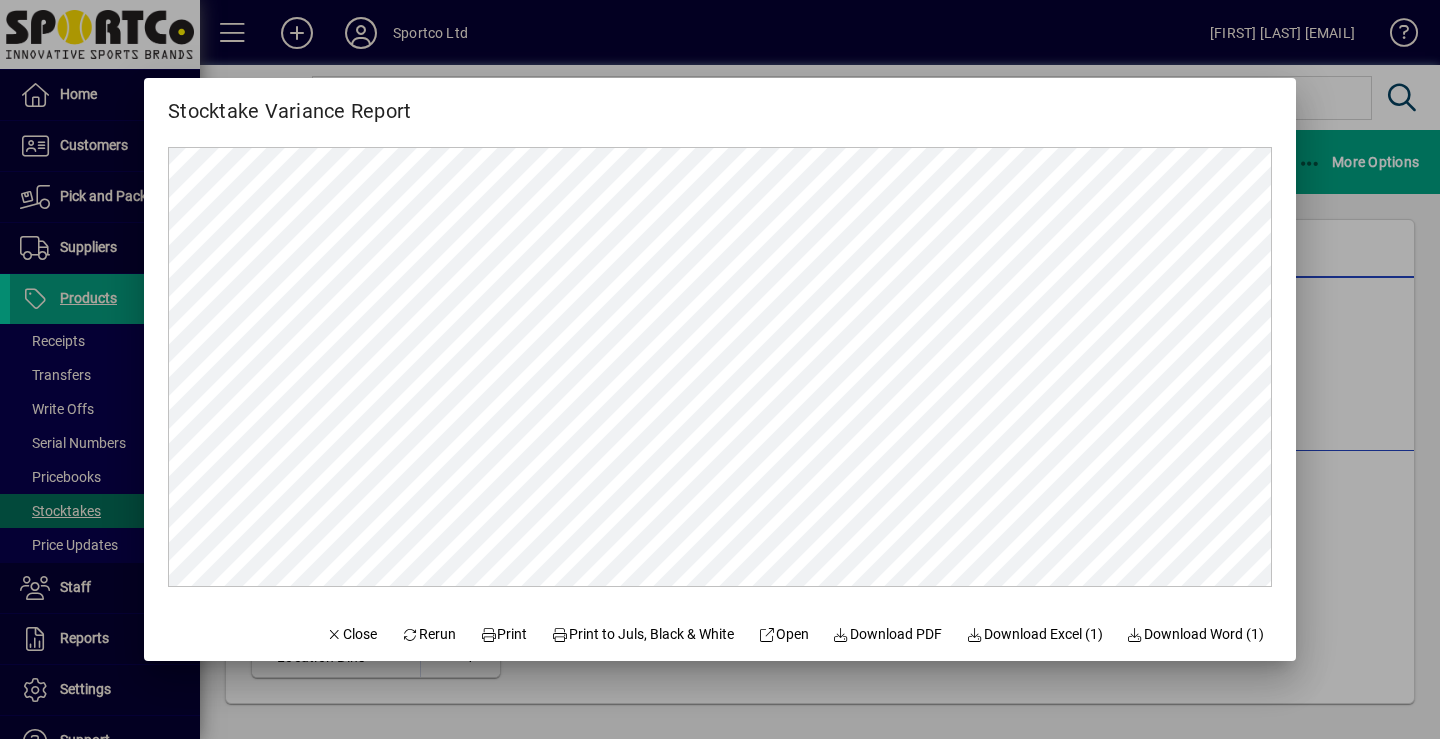 scroll, scrollTop: 0, scrollLeft: 0, axis: both 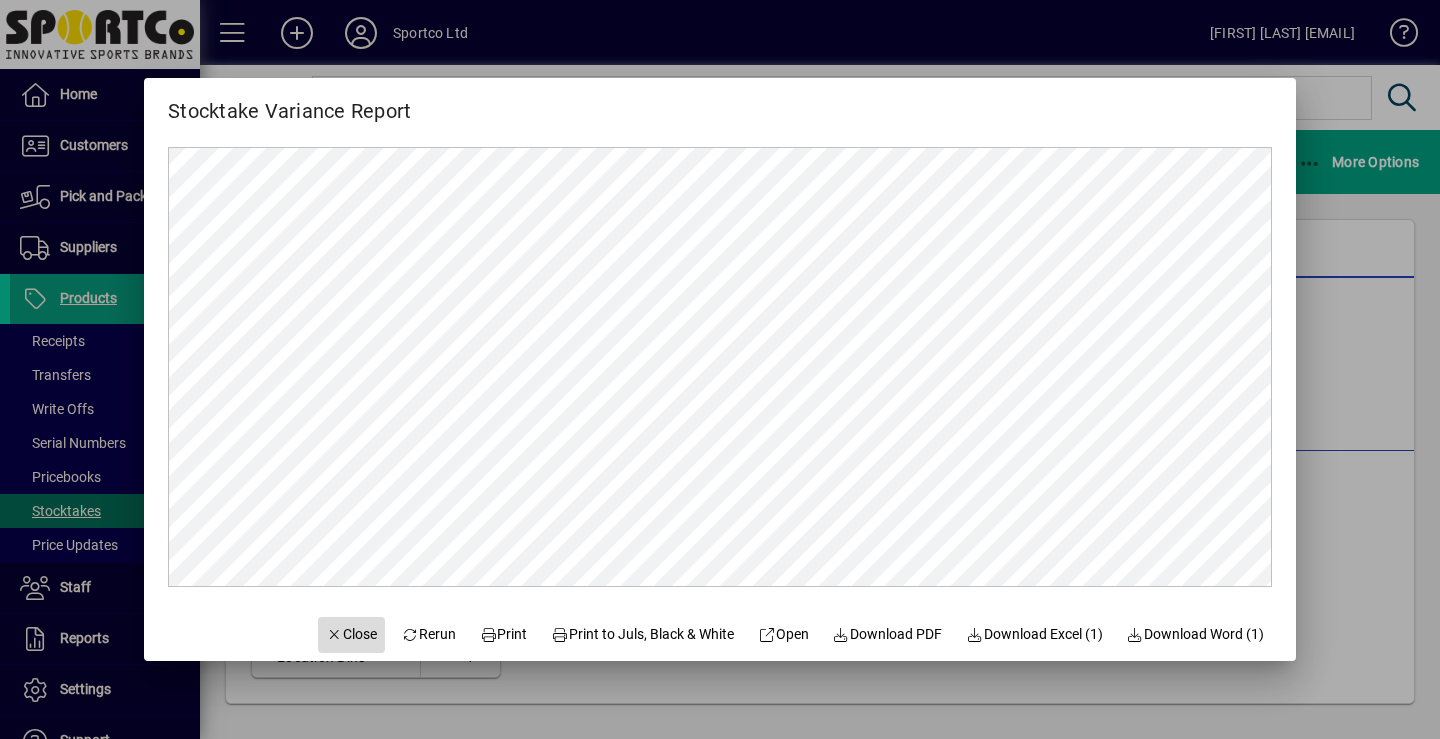 click on "Close" 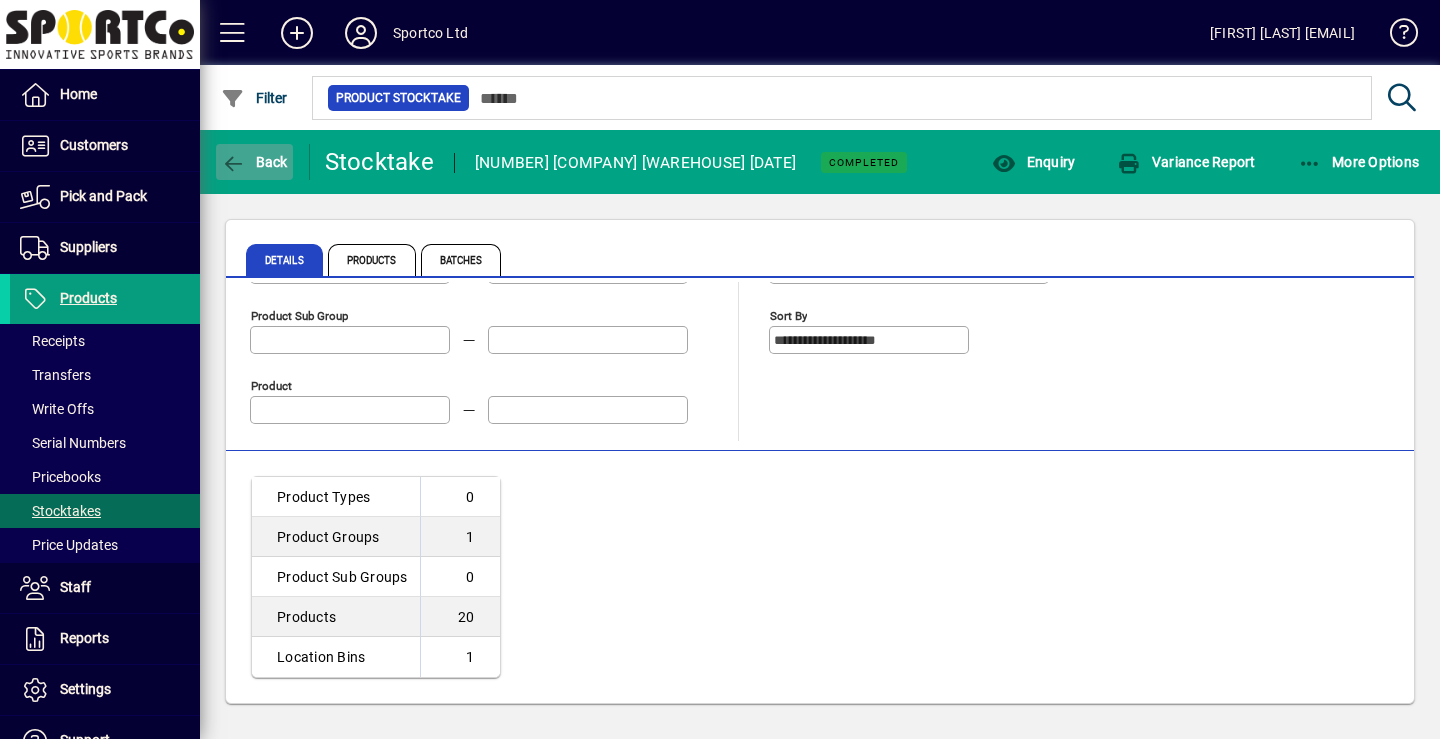 click on "Back" 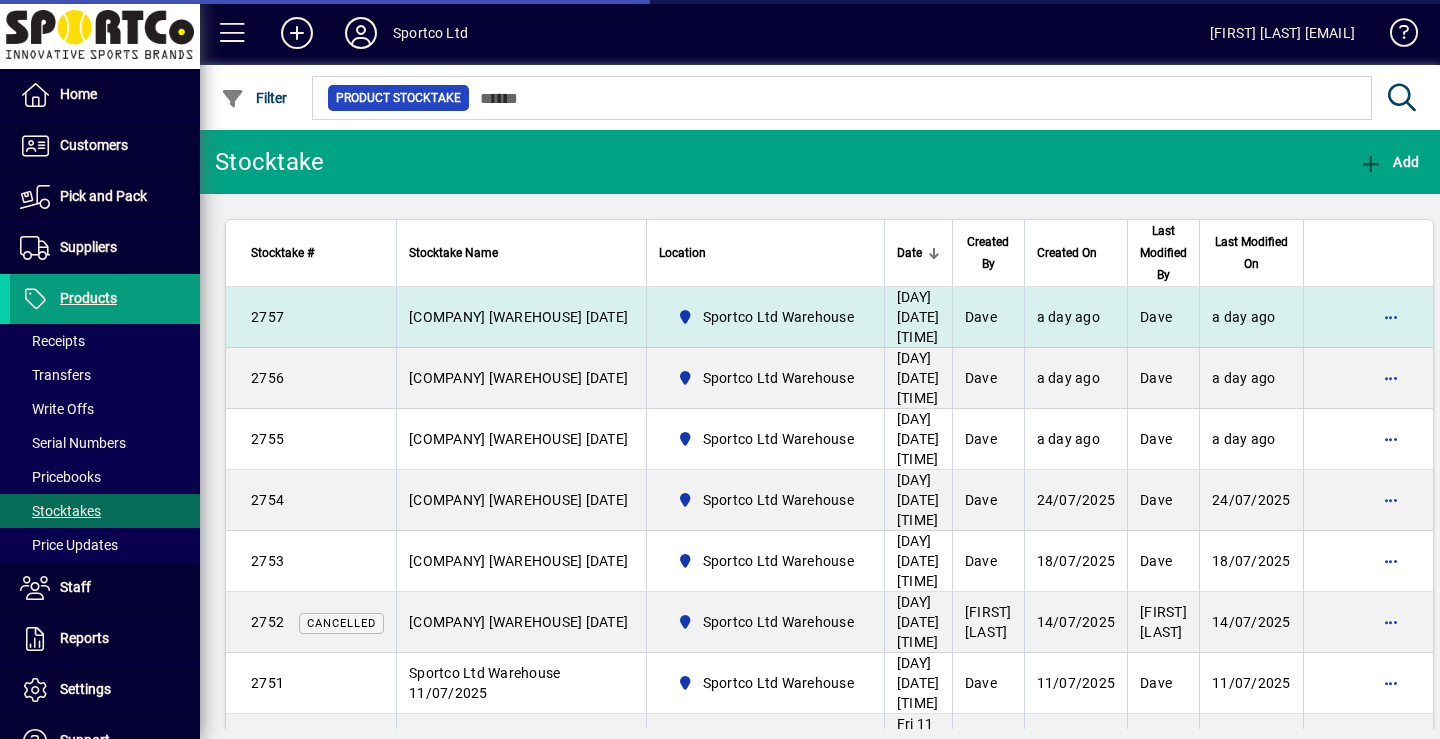 click on "Sportco Ltd Warehouse" at bounding box center (778, 317) 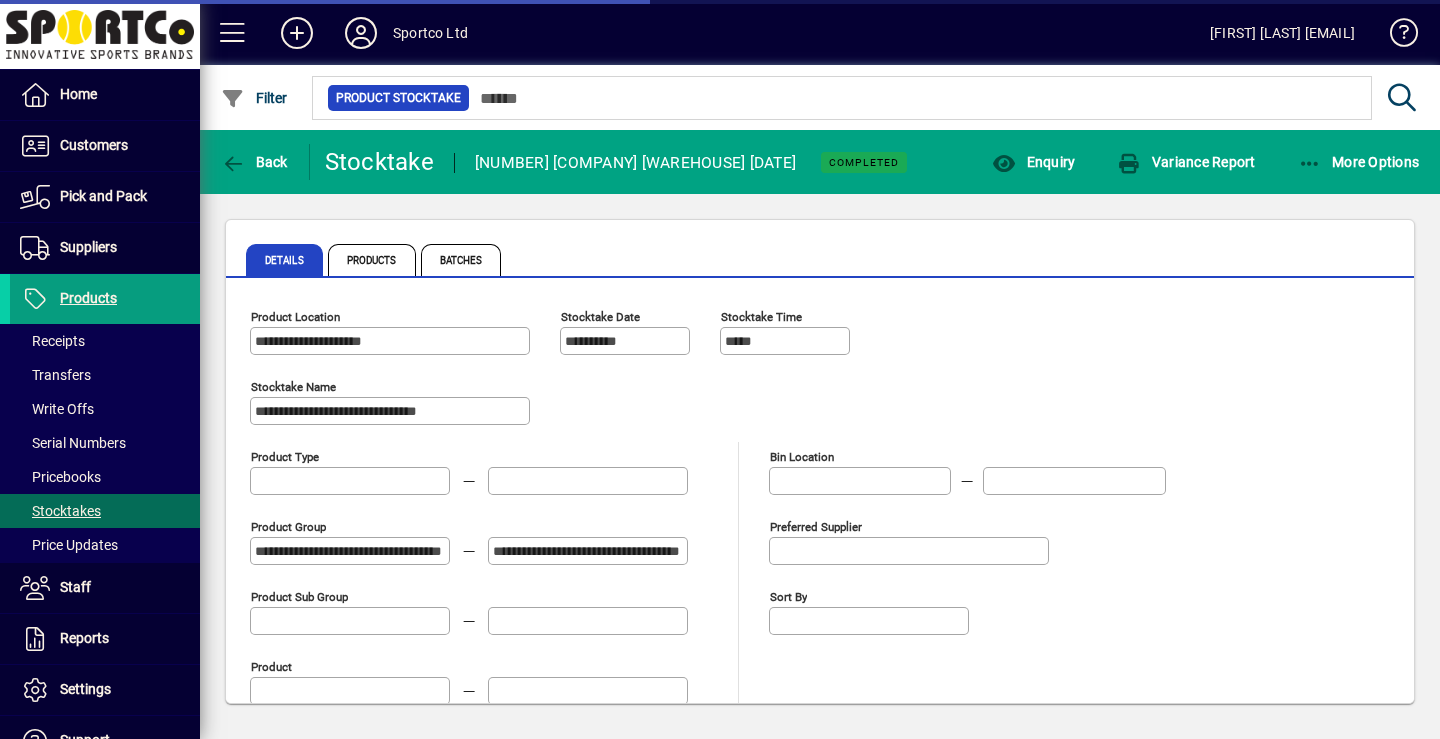 type on "**********" 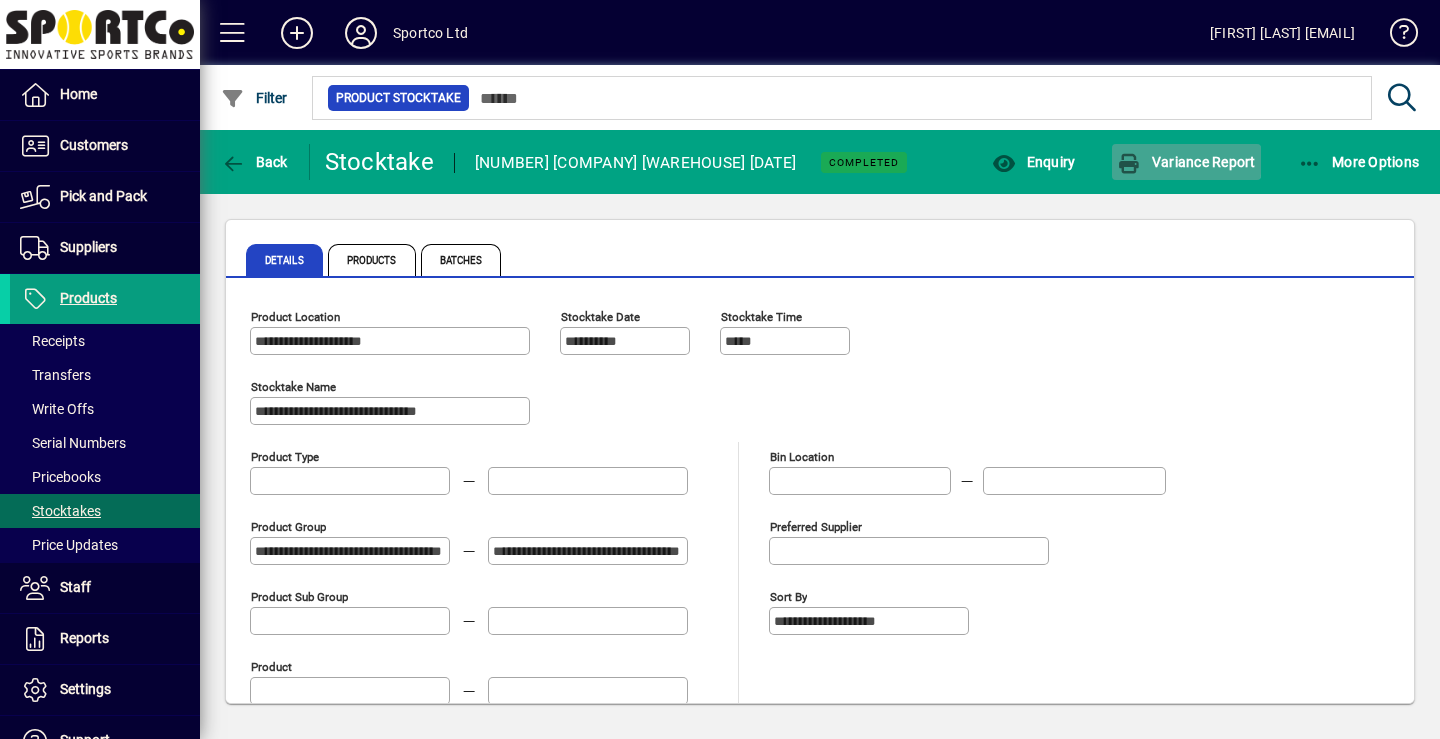 click on "Variance Report" 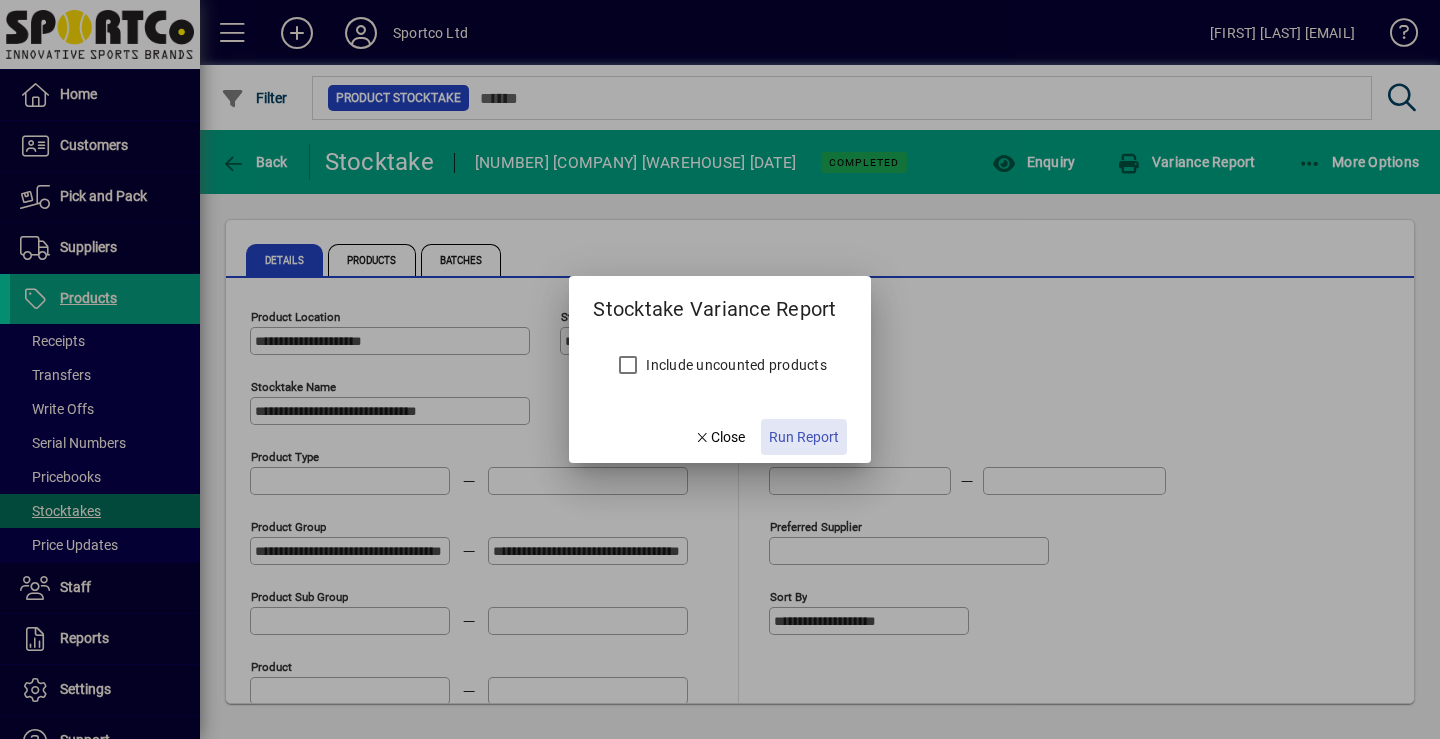 click on "Run Report" 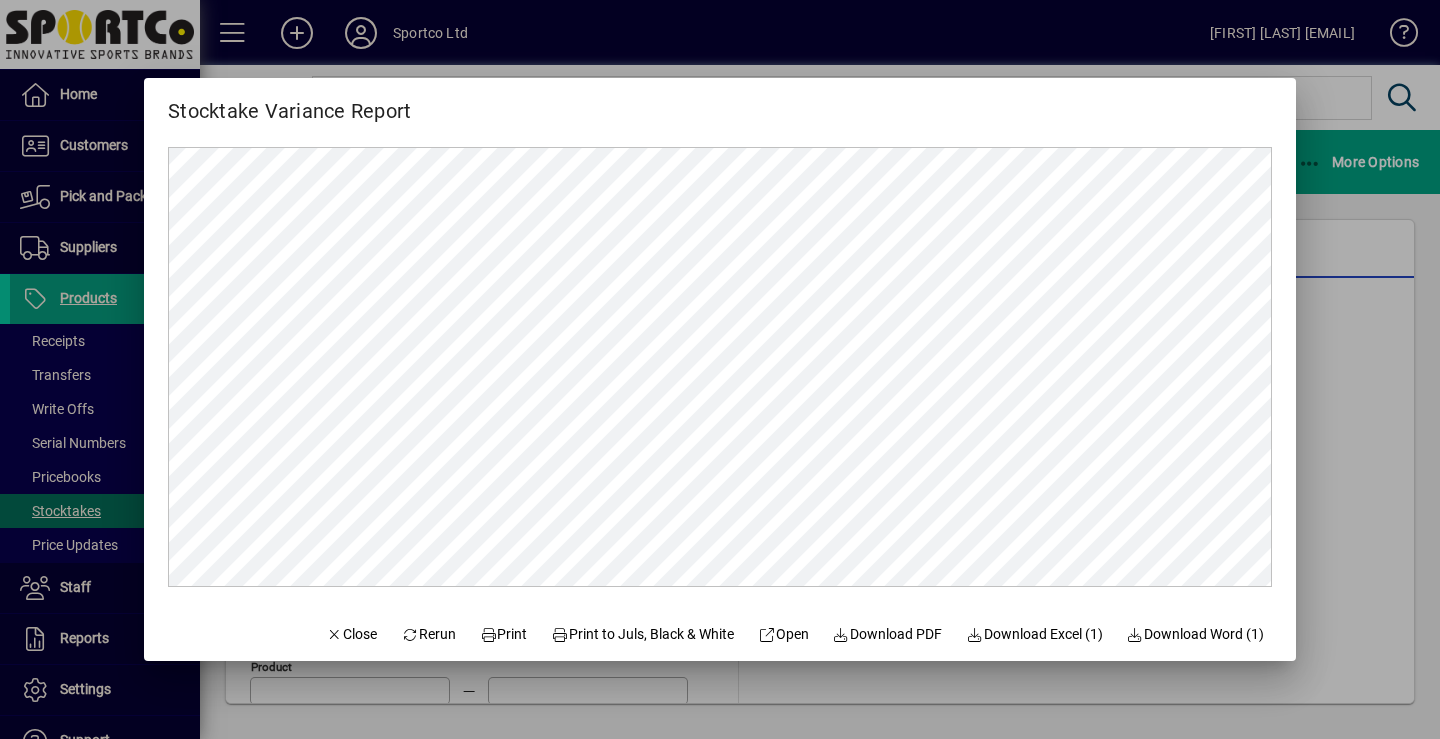 scroll, scrollTop: 0, scrollLeft: 0, axis: both 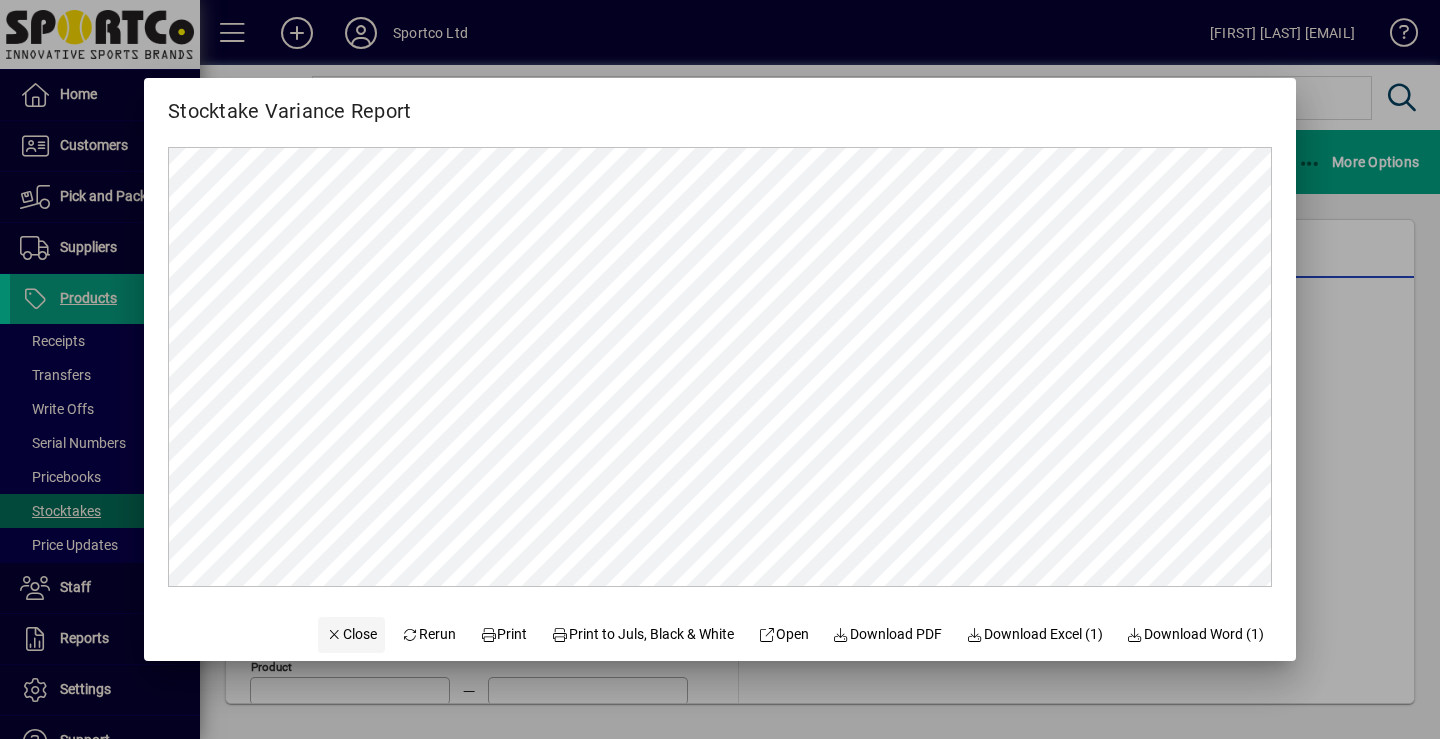click on "Close" 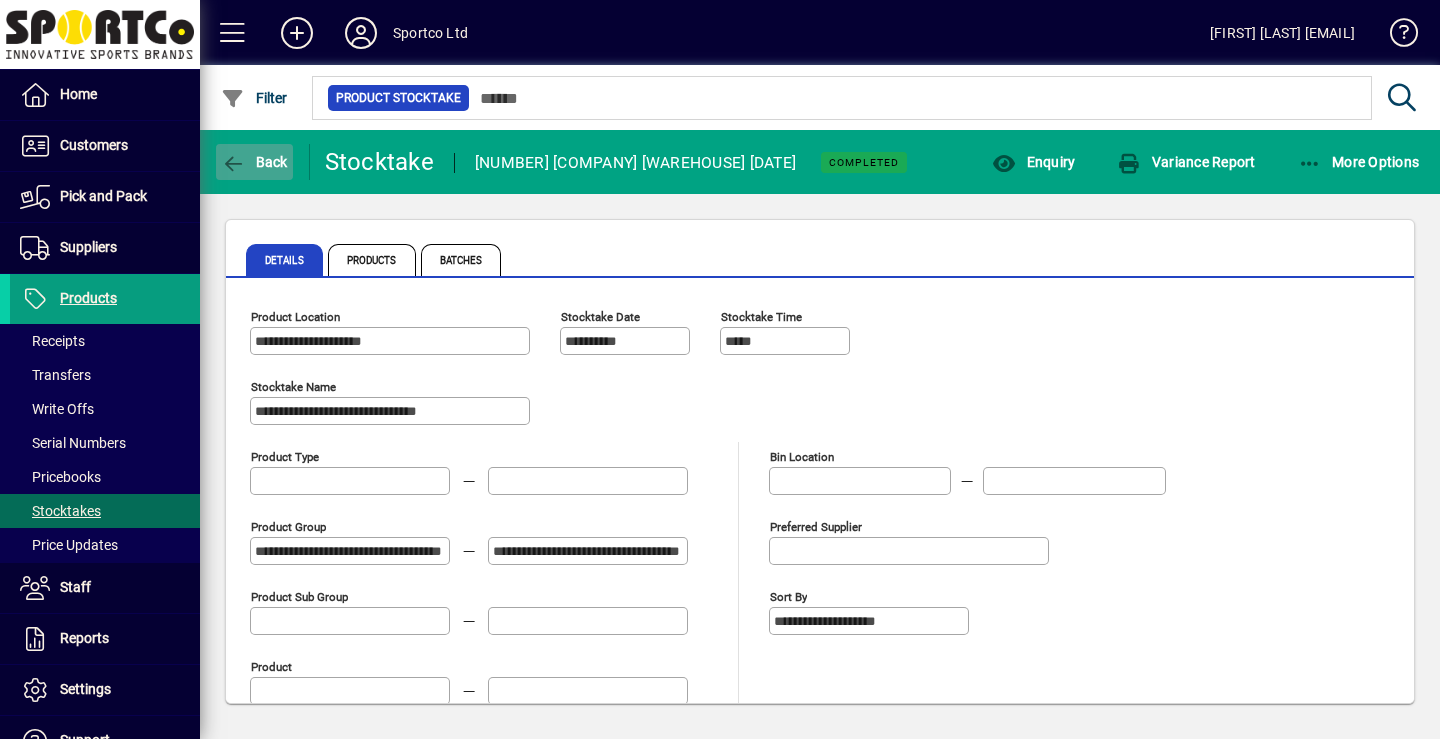 click 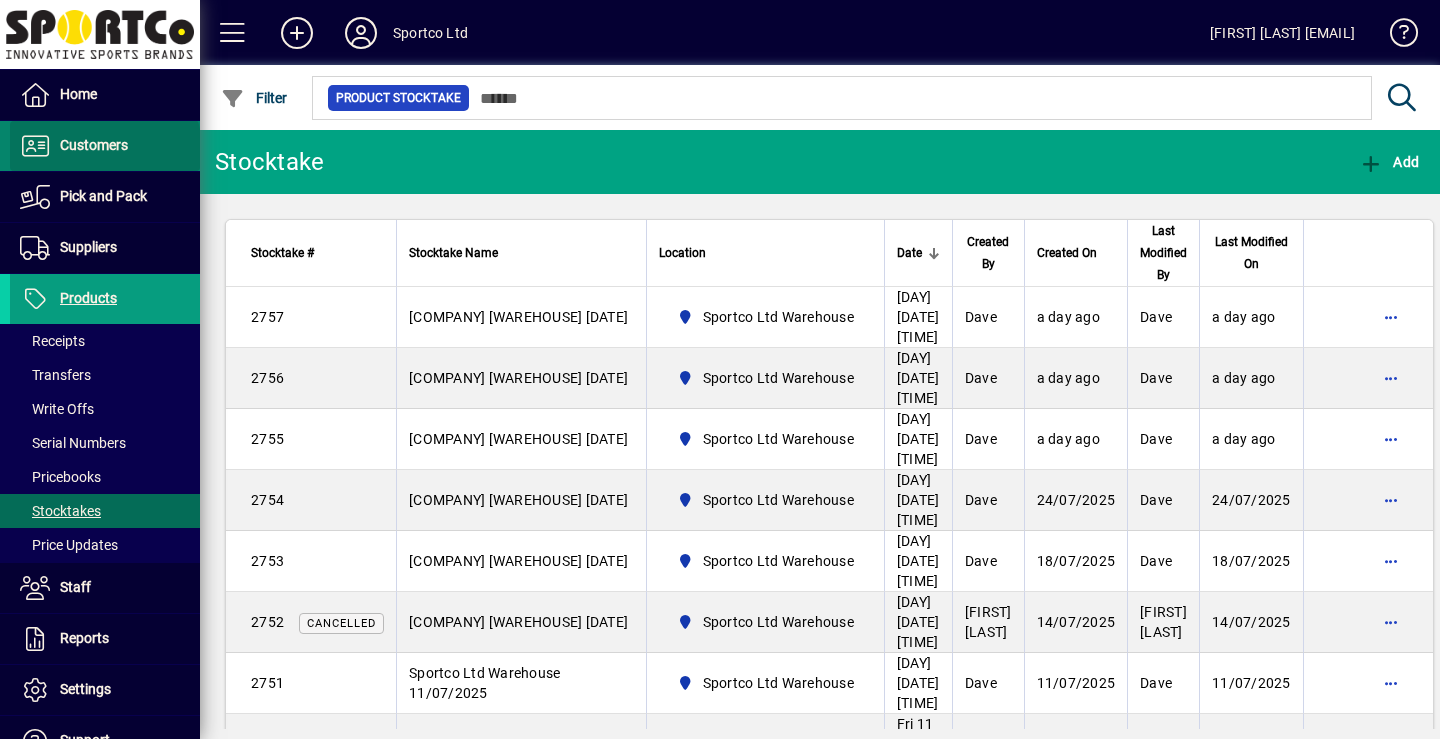 click on "Customers" at bounding box center [94, 145] 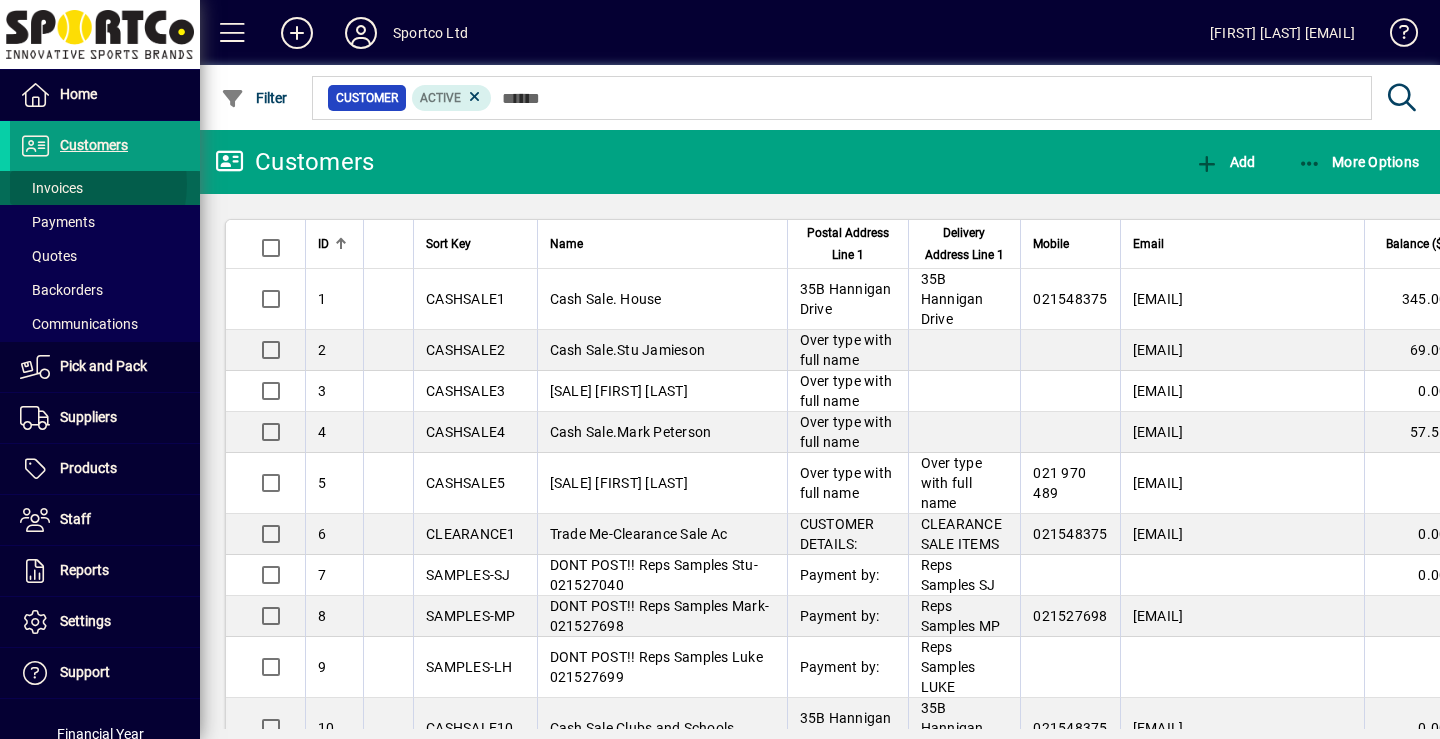 click on "Invoices" at bounding box center [51, 188] 